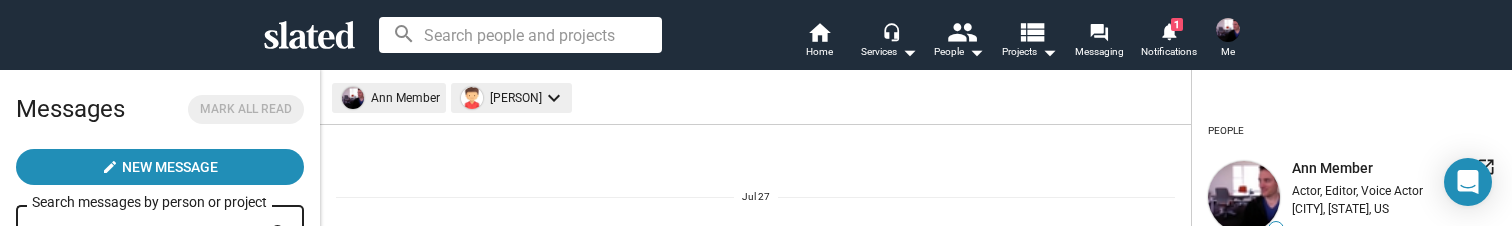 scroll, scrollTop: 0, scrollLeft: 0, axis: both 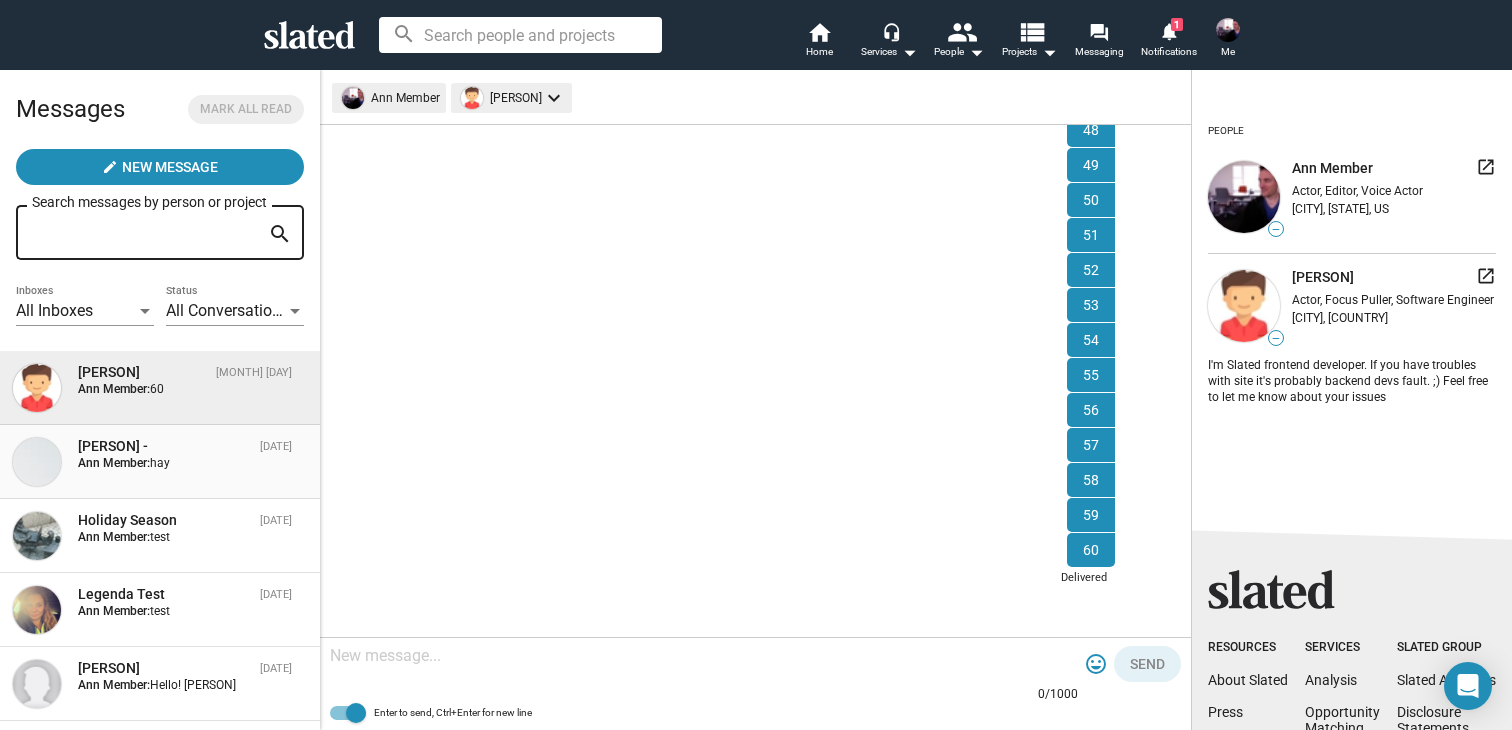 click on "Ann Member:" at bounding box center [114, 463] 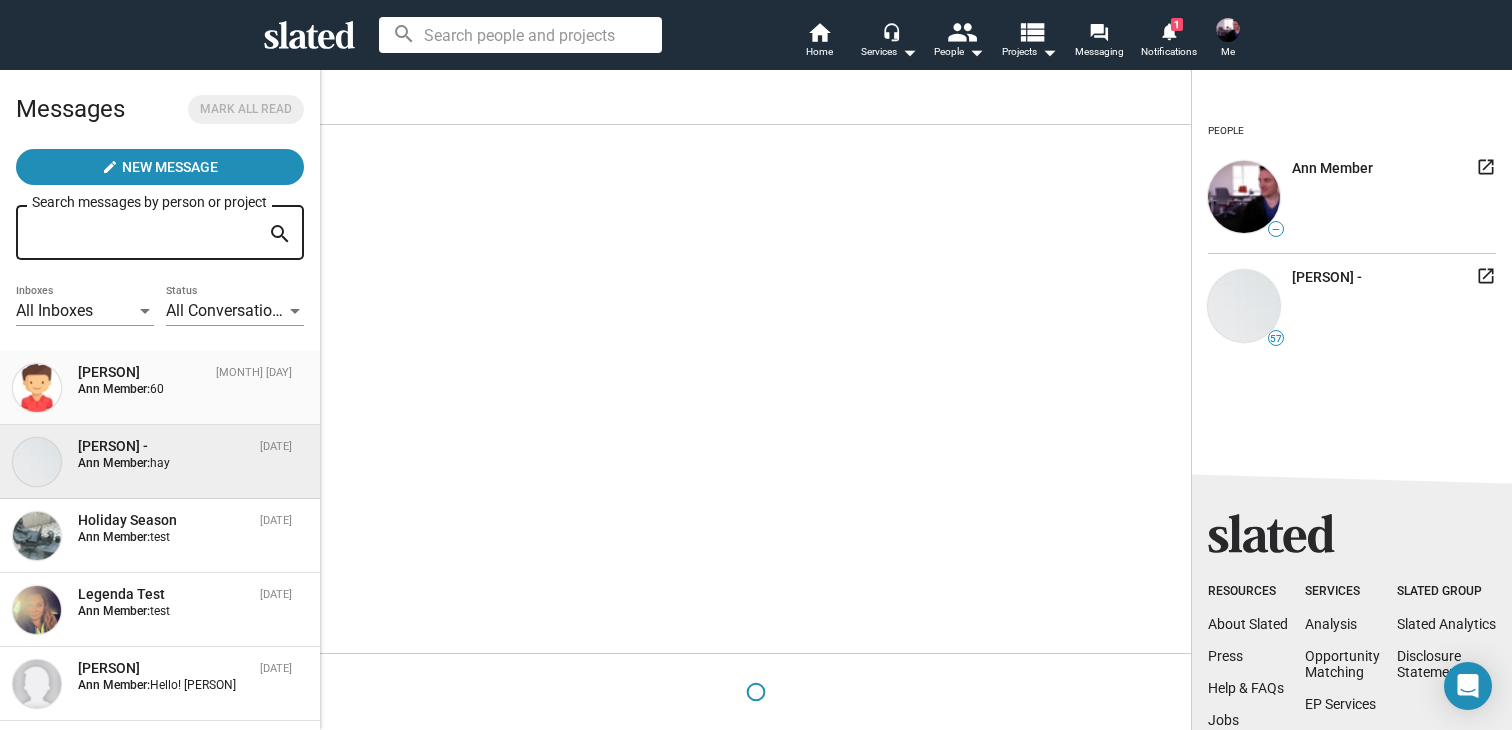 click at bounding box center [160, 424] 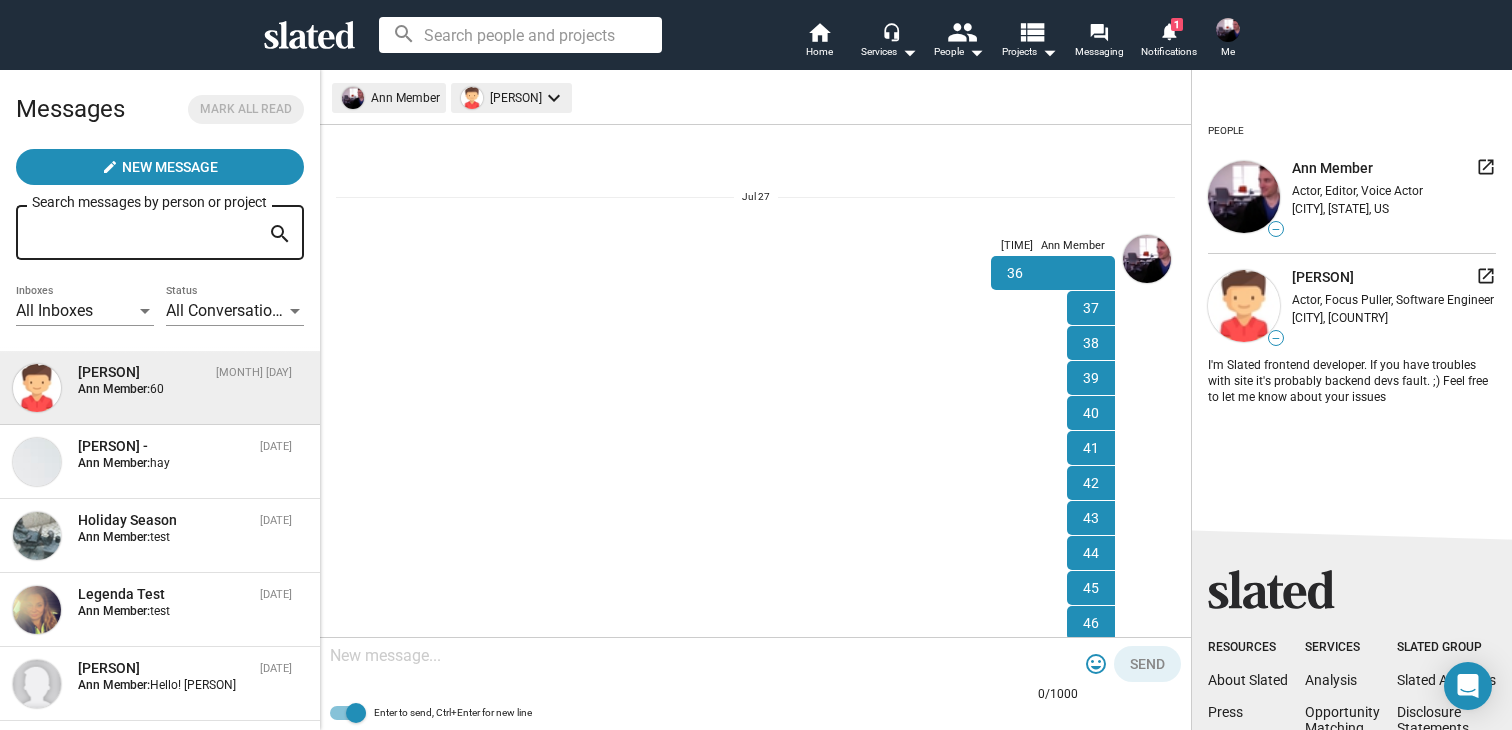 scroll, scrollTop: 563, scrollLeft: 0, axis: vertical 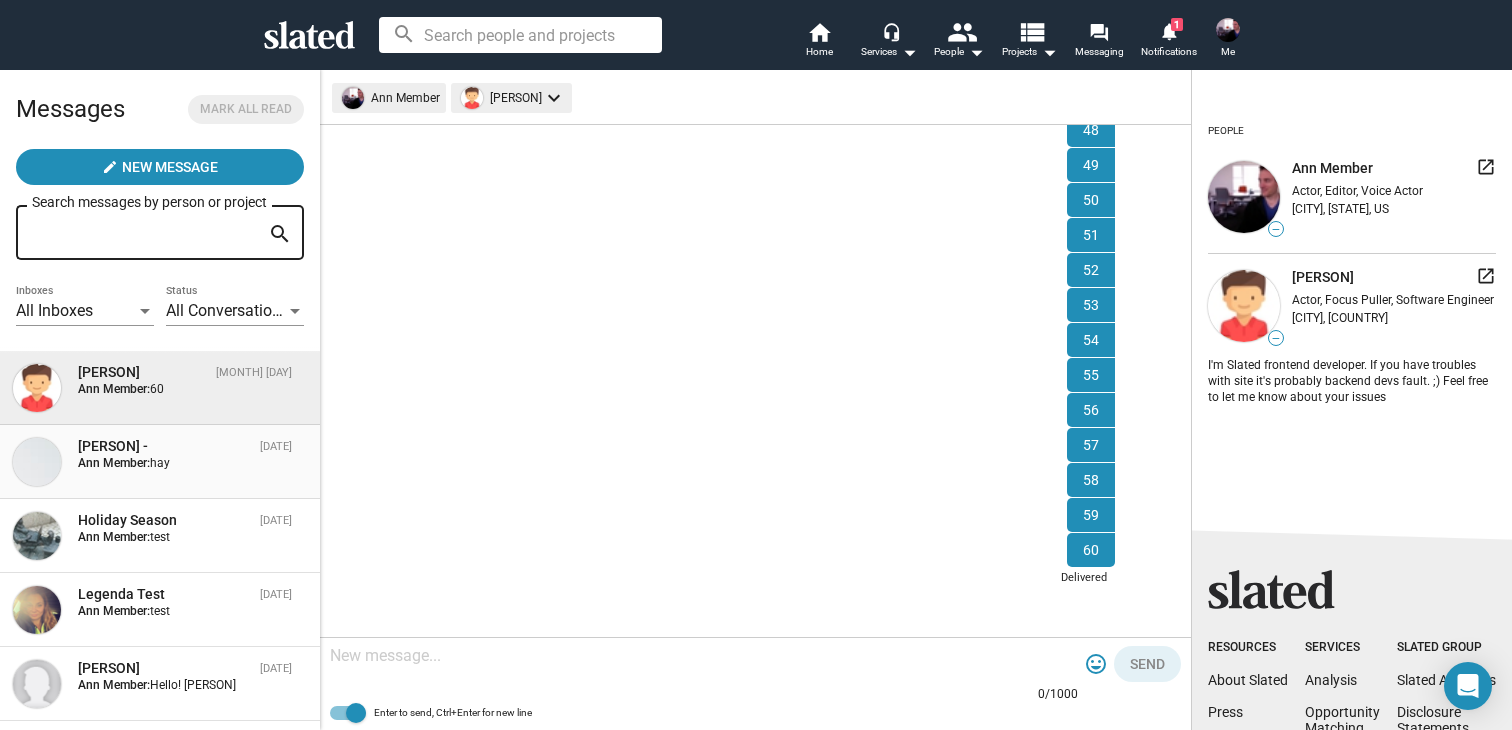 click on "sarah - Sep 02, 2020 Ann Member:  hay" at bounding box center [160, 462] 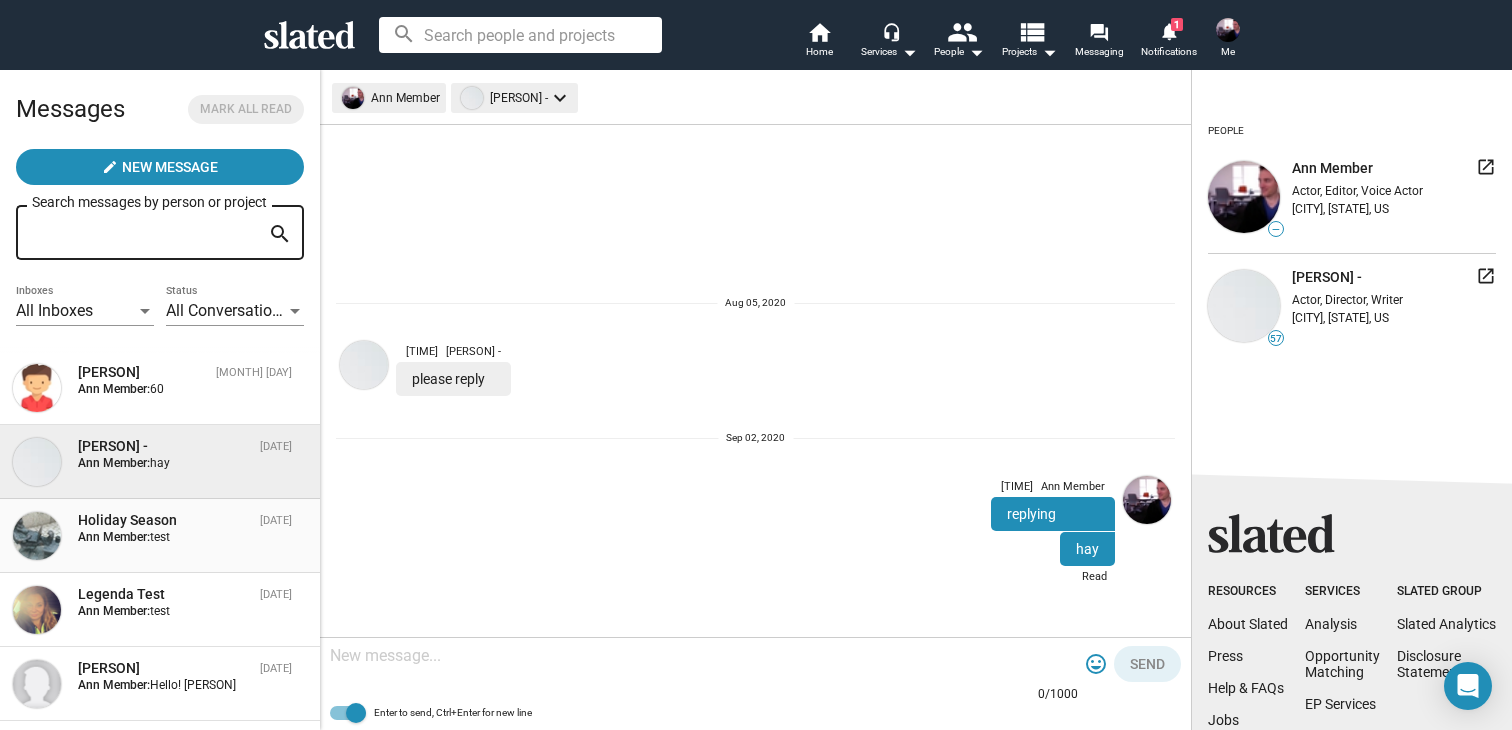 click on "[HOLIDAY_NAME] [MONTH] [DAY], [YEAR] [MEMBER_TYPE]:  [MESSAGE]" at bounding box center (160, 536) 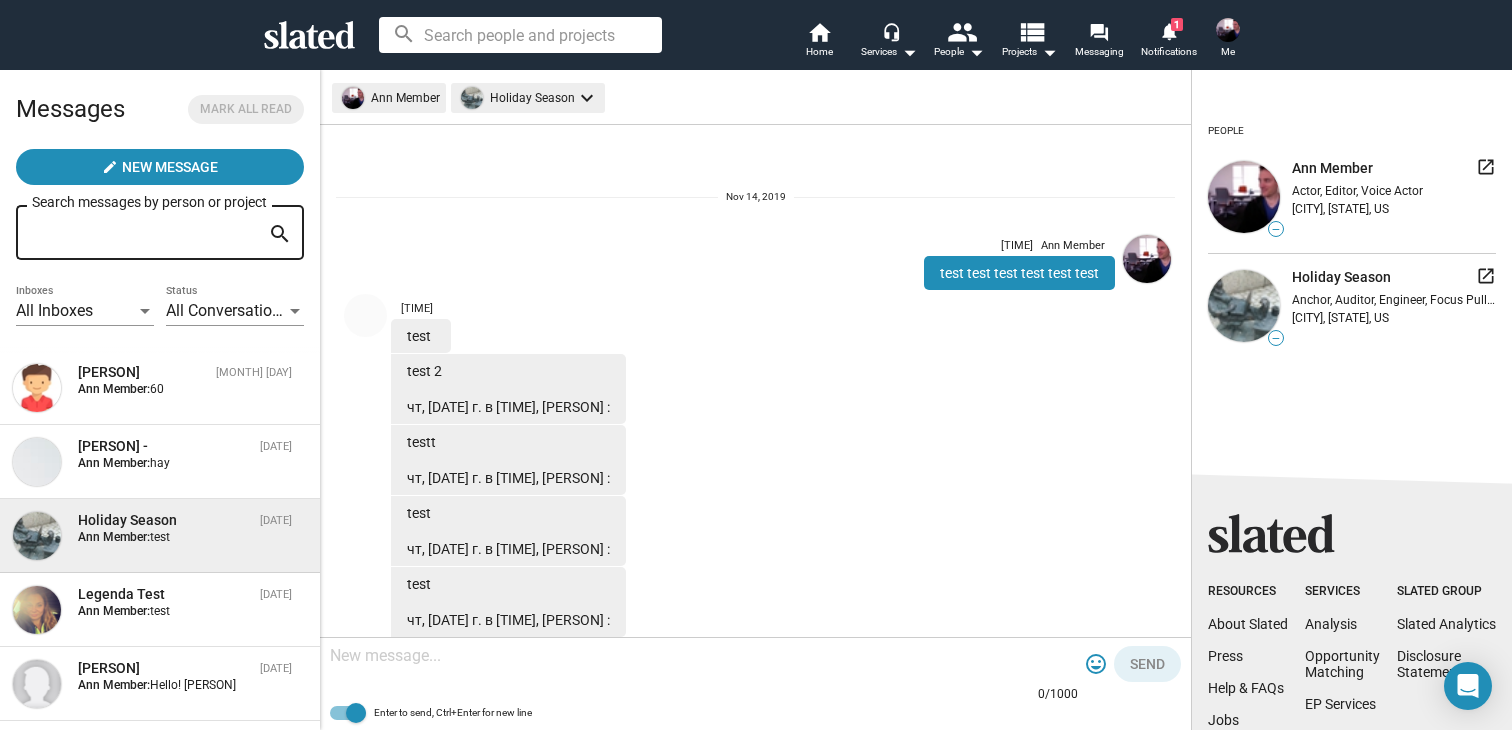 scroll, scrollTop: 1125, scrollLeft: 0, axis: vertical 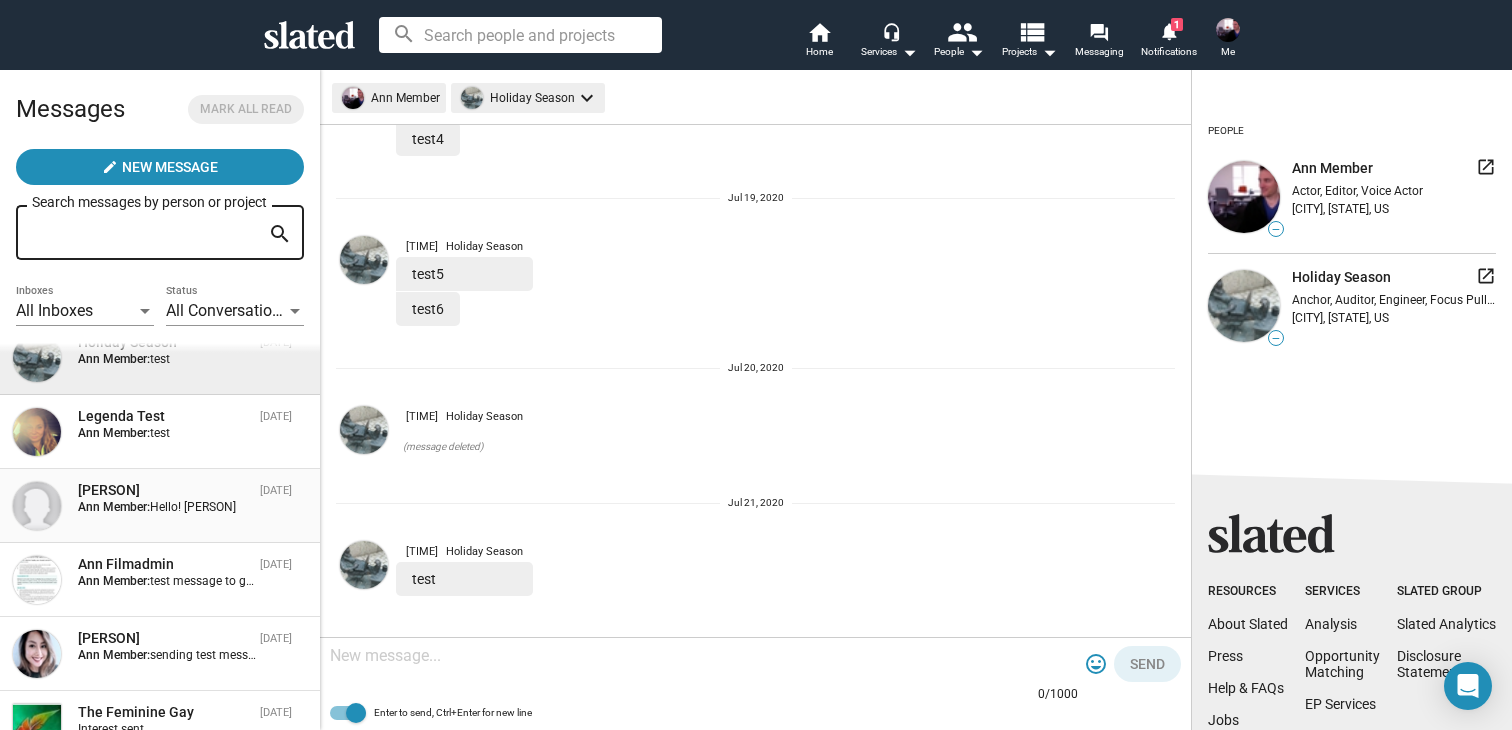 click on "Hello!
[FIRST] [LAST]" at bounding box center [193, 507] 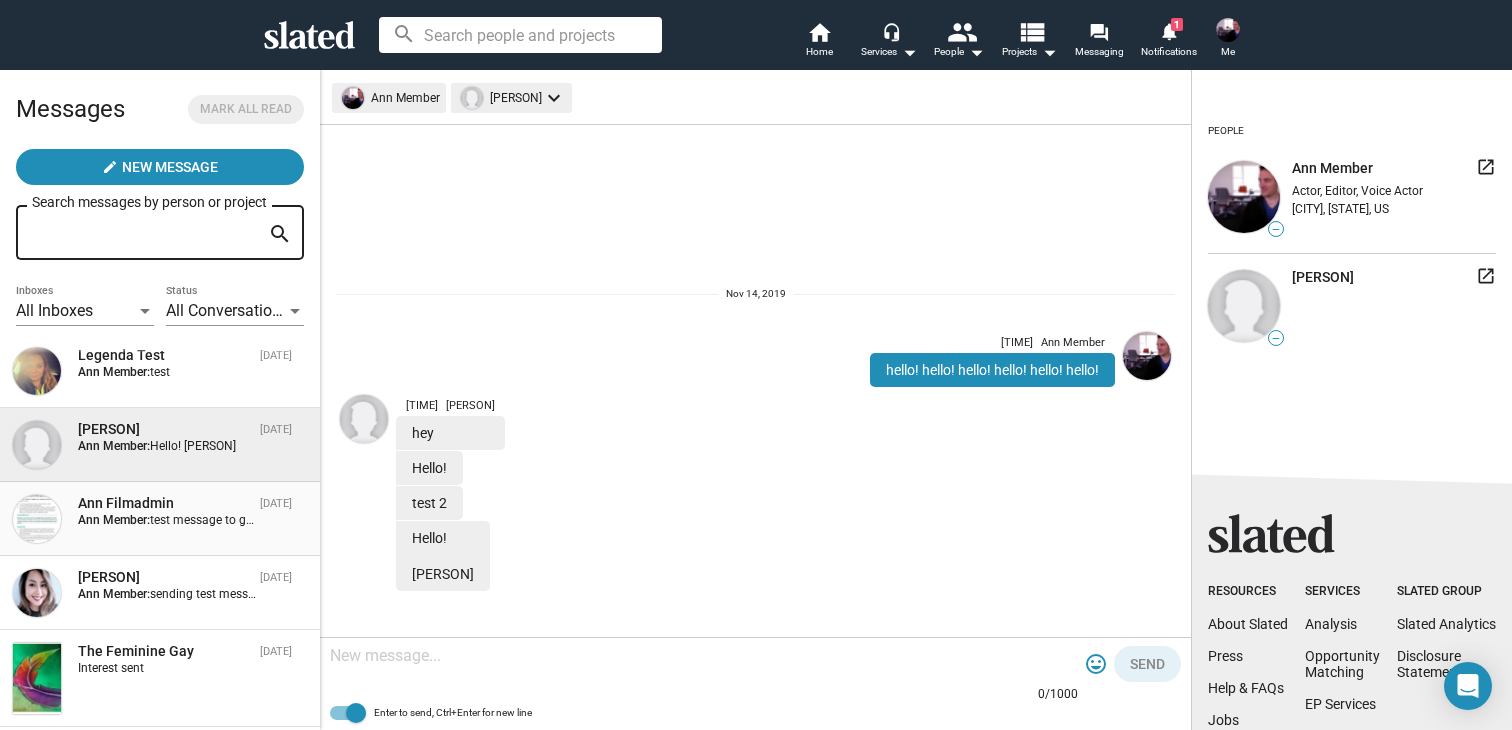 scroll, scrollTop: 261, scrollLeft: 0, axis: vertical 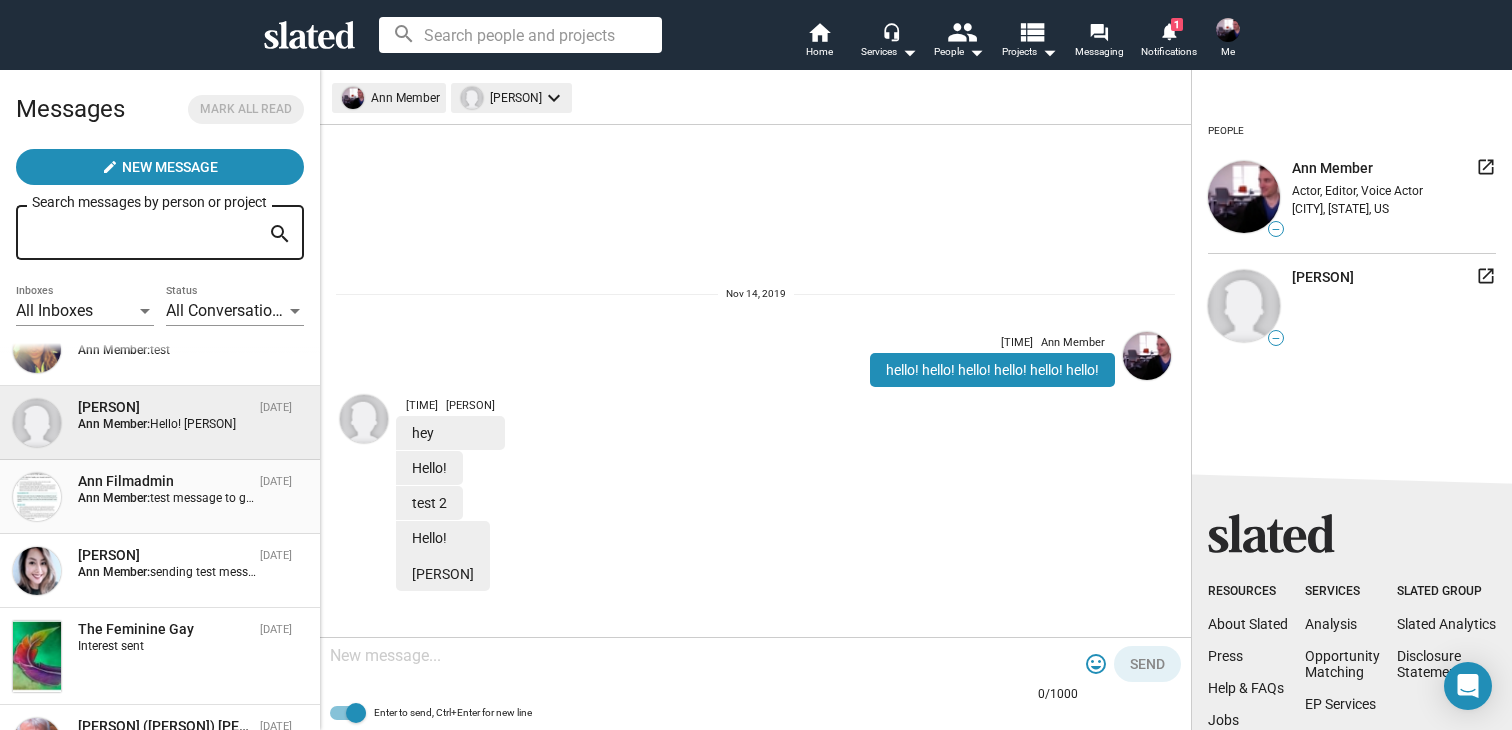 click on "[FIRST] [LAST] [MONTH] [DAY], [YEAR] [MEMBER_TYPE]:  [MESSAGE]" at bounding box center (160, 497) 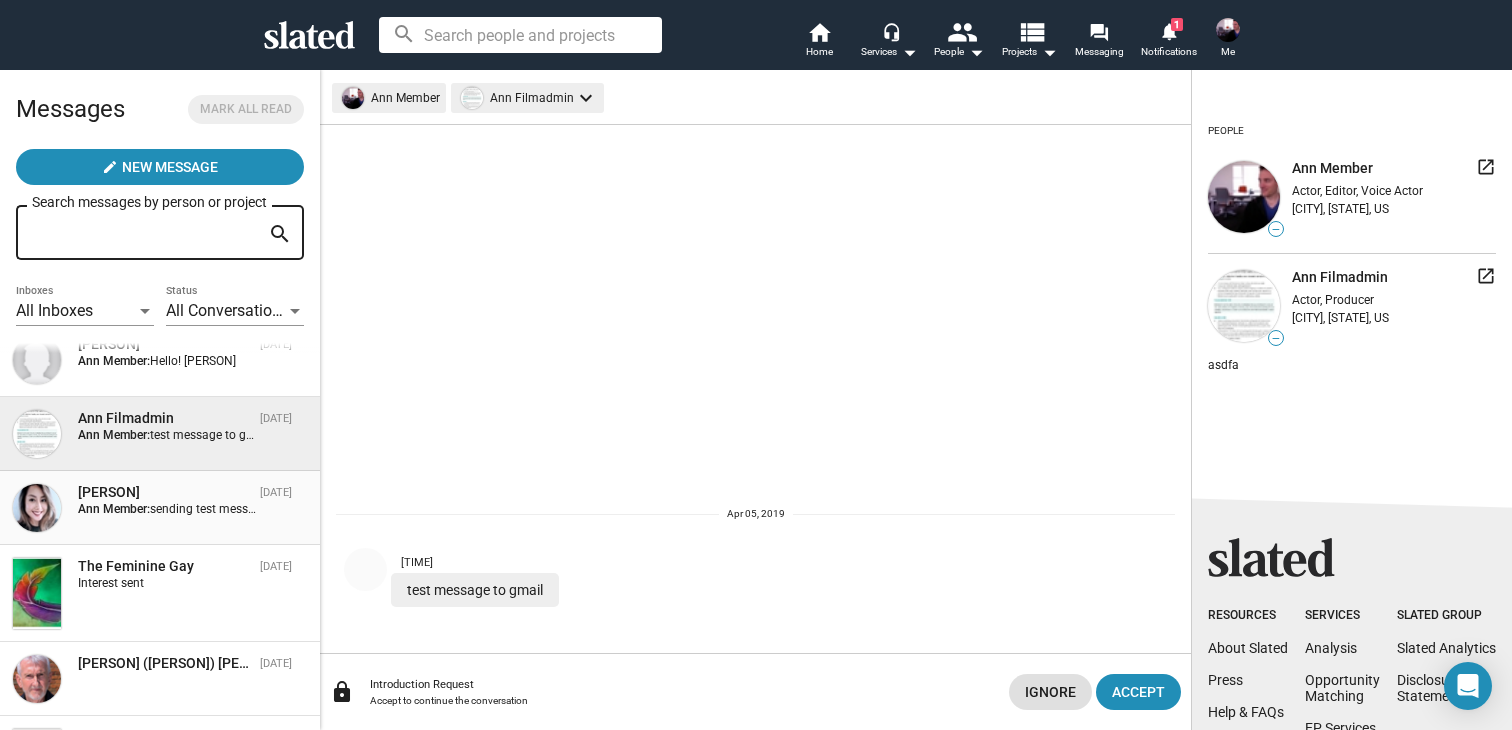 scroll, scrollTop: 327, scrollLeft: 0, axis: vertical 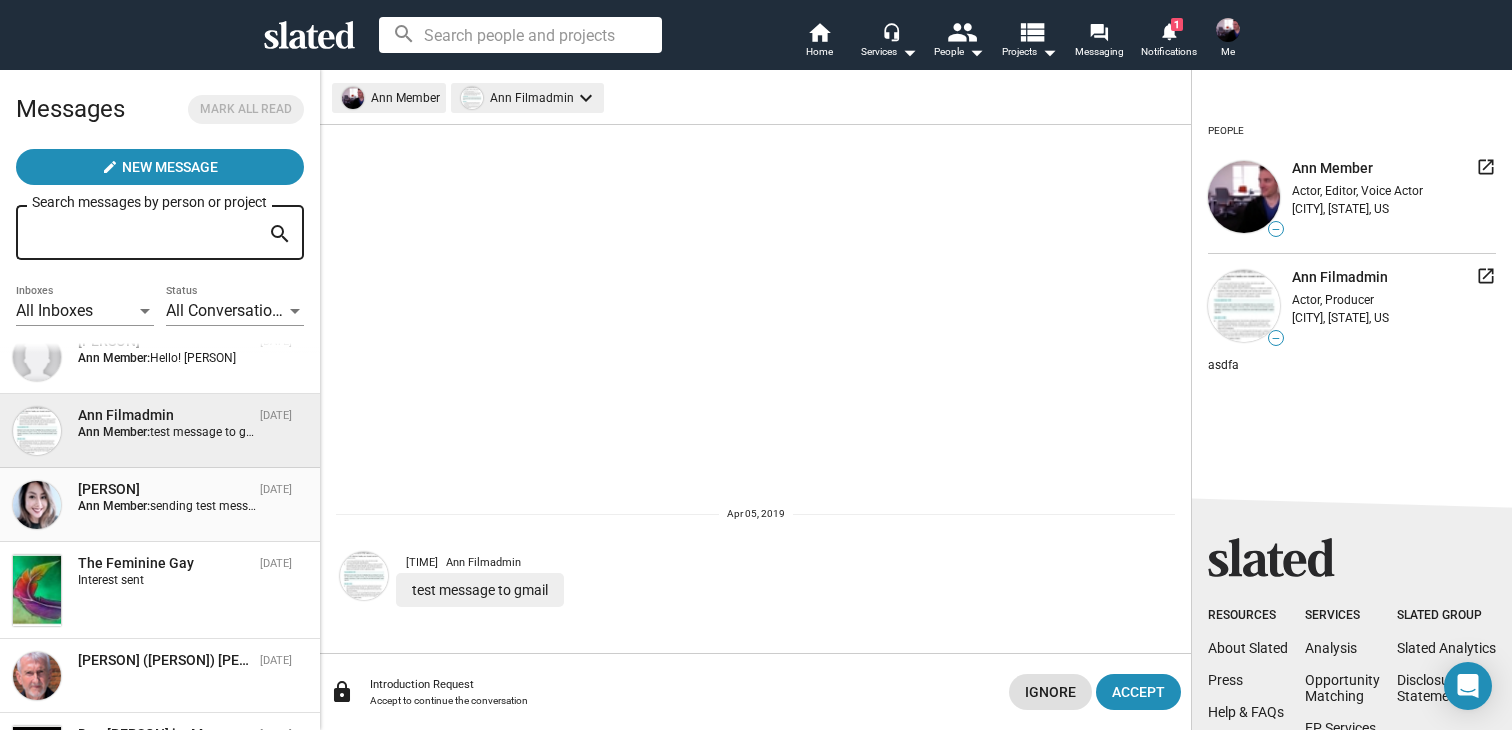 click on "[FIRST] [LAST]" at bounding box center [165, 489] 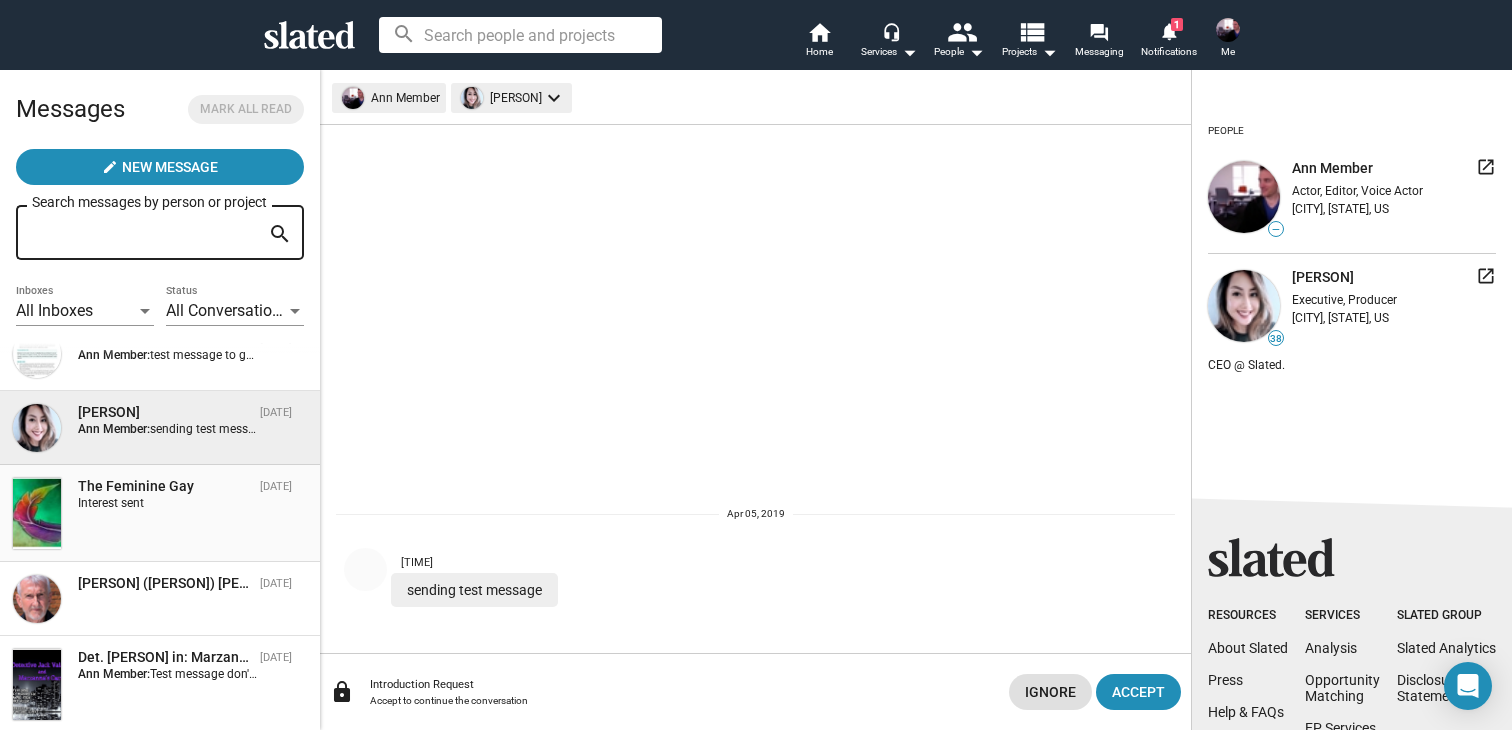 scroll, scrollTop: 422, scrollLeft: 0, axis: vertical 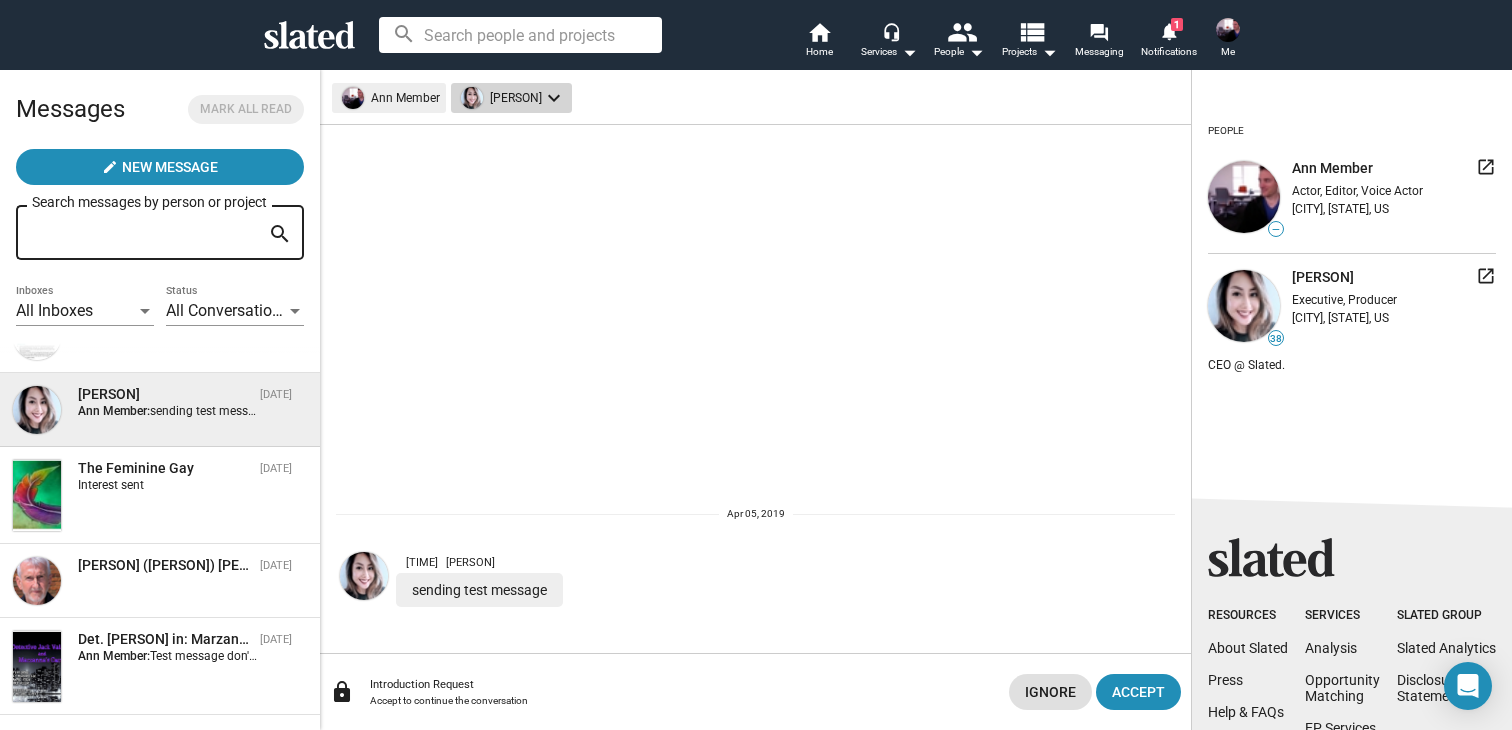 click on "keyboard_arrow_down" 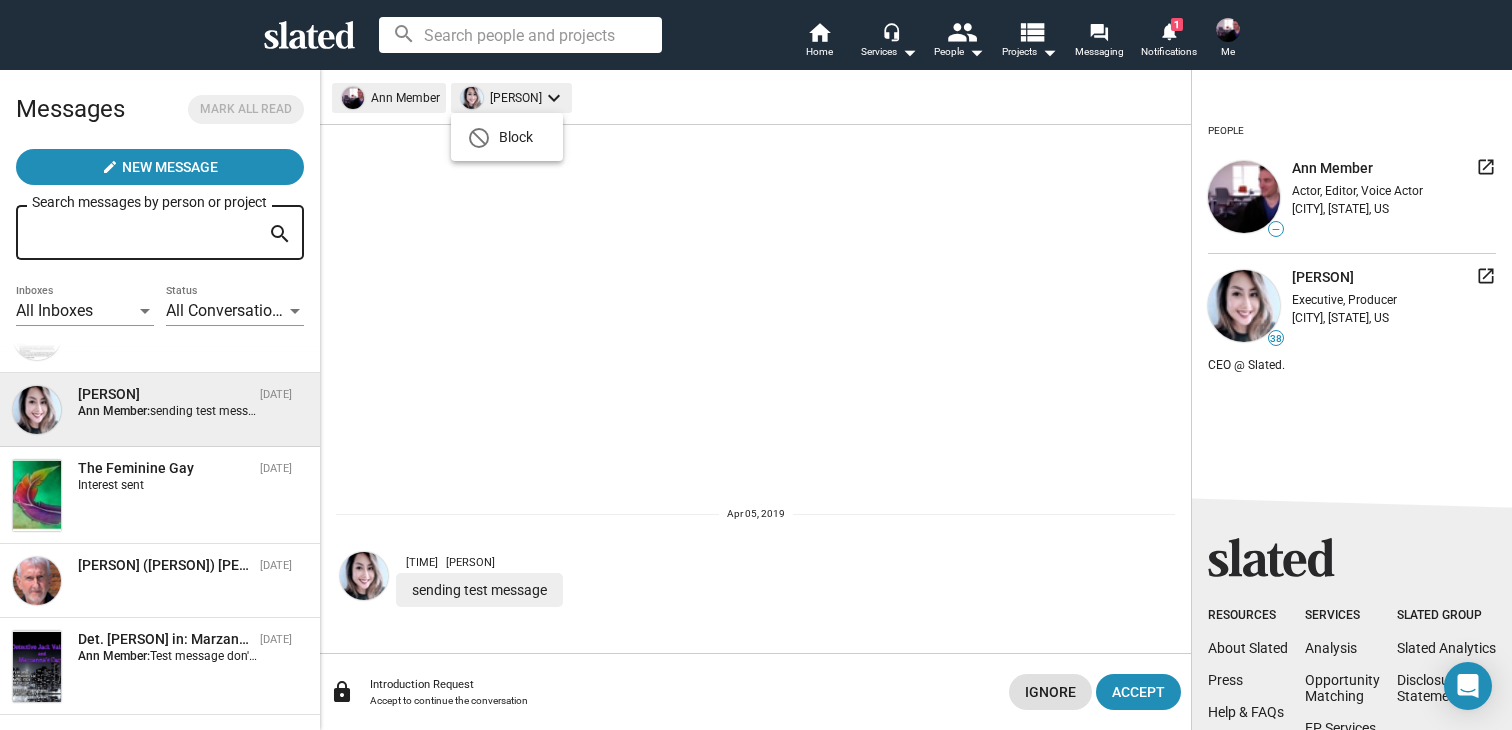 click at bounding box center (756, 365) 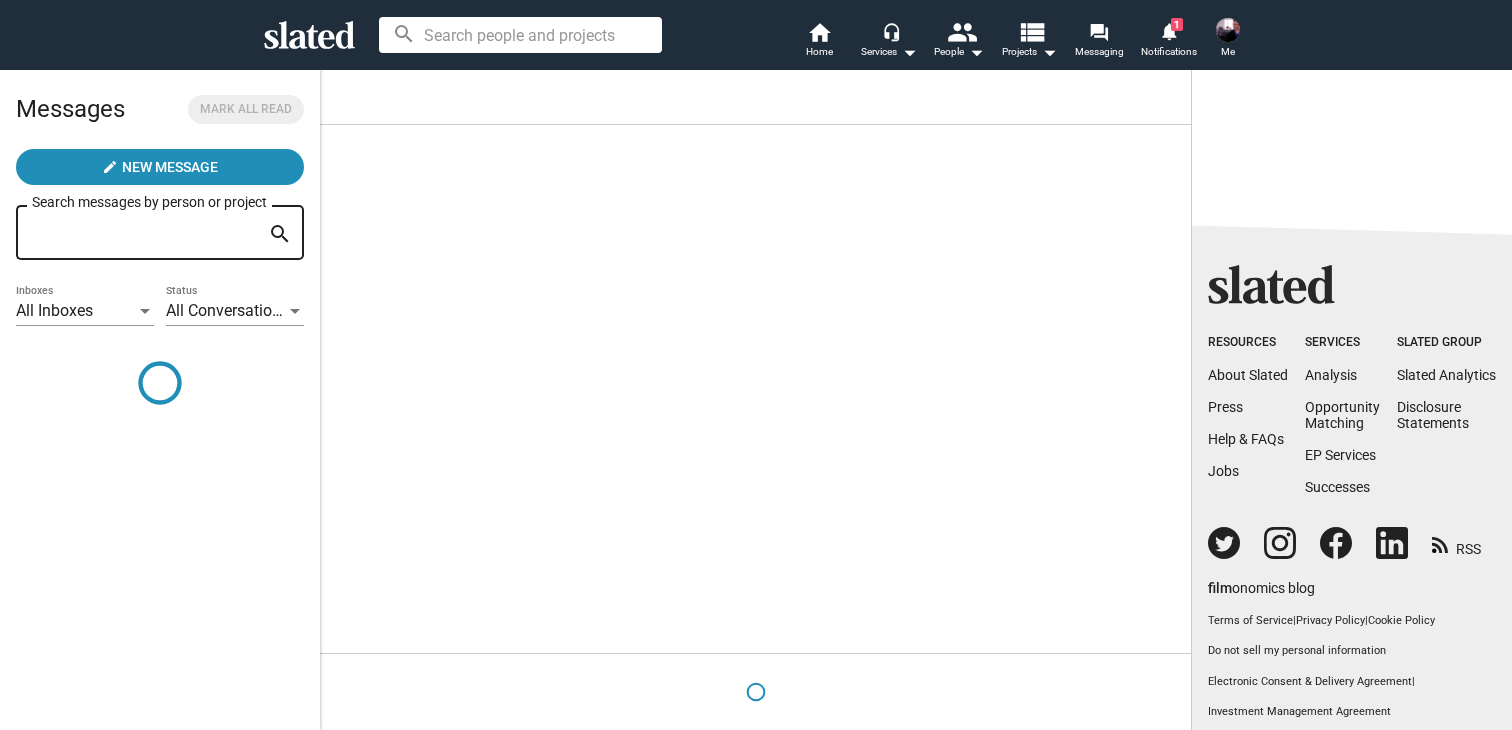 scroll, scrollTop: 0, scrollLeft: 0, axis: both 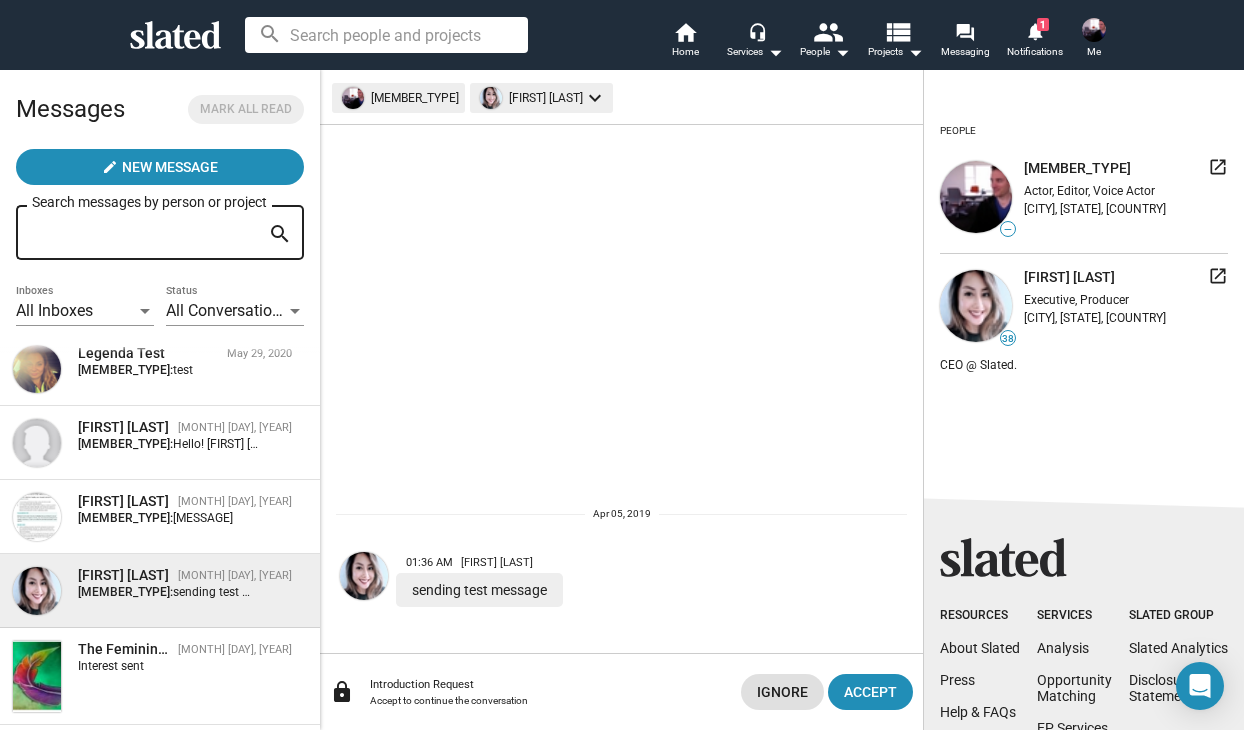 click on "arrow_back People — Ann Member launch Actor, Editor, Voice Actor Woodland, CA, US 38 Ann Nguyen launch Executive, Producer Los Angeles, CA, US CEO @ Slated." 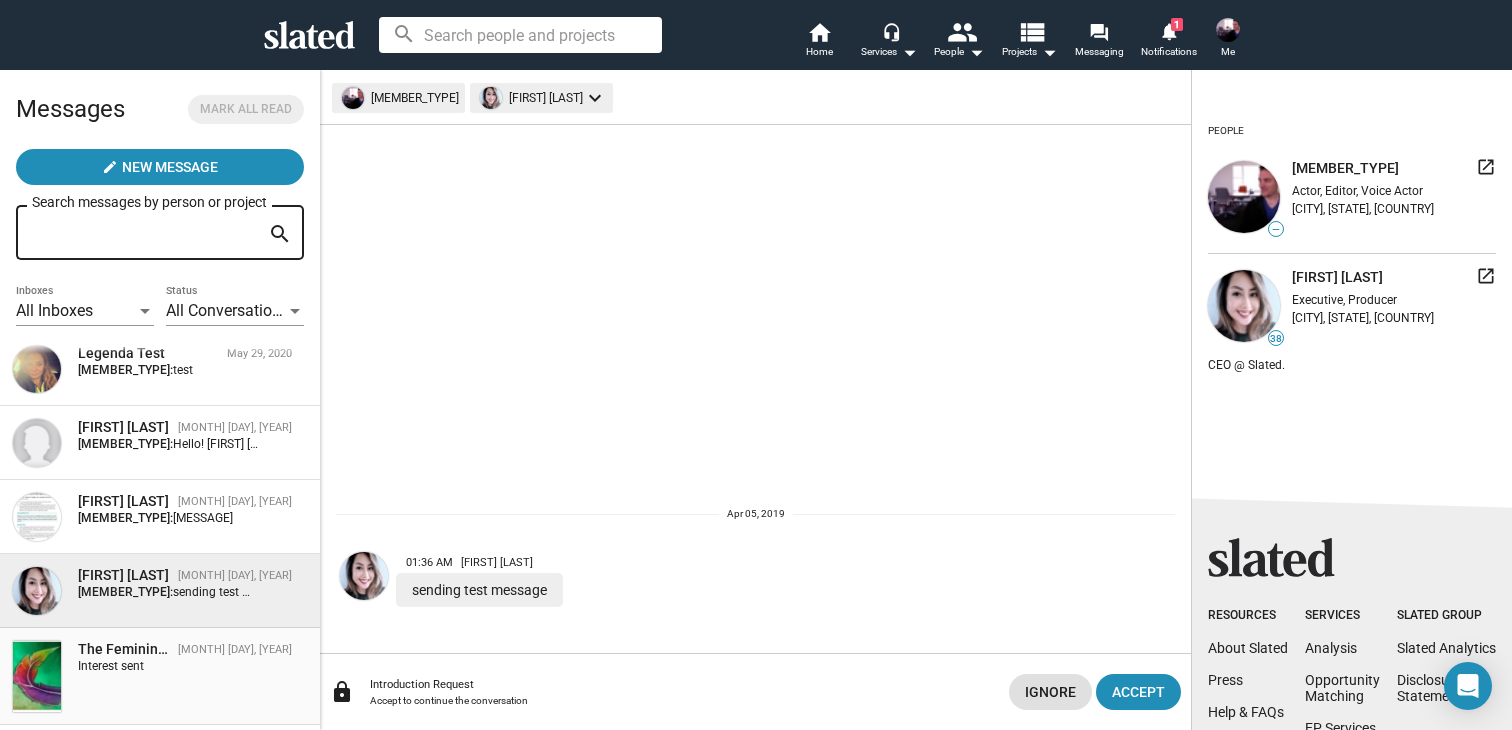 click on "Interest sent" at bounding box center (169, 666) 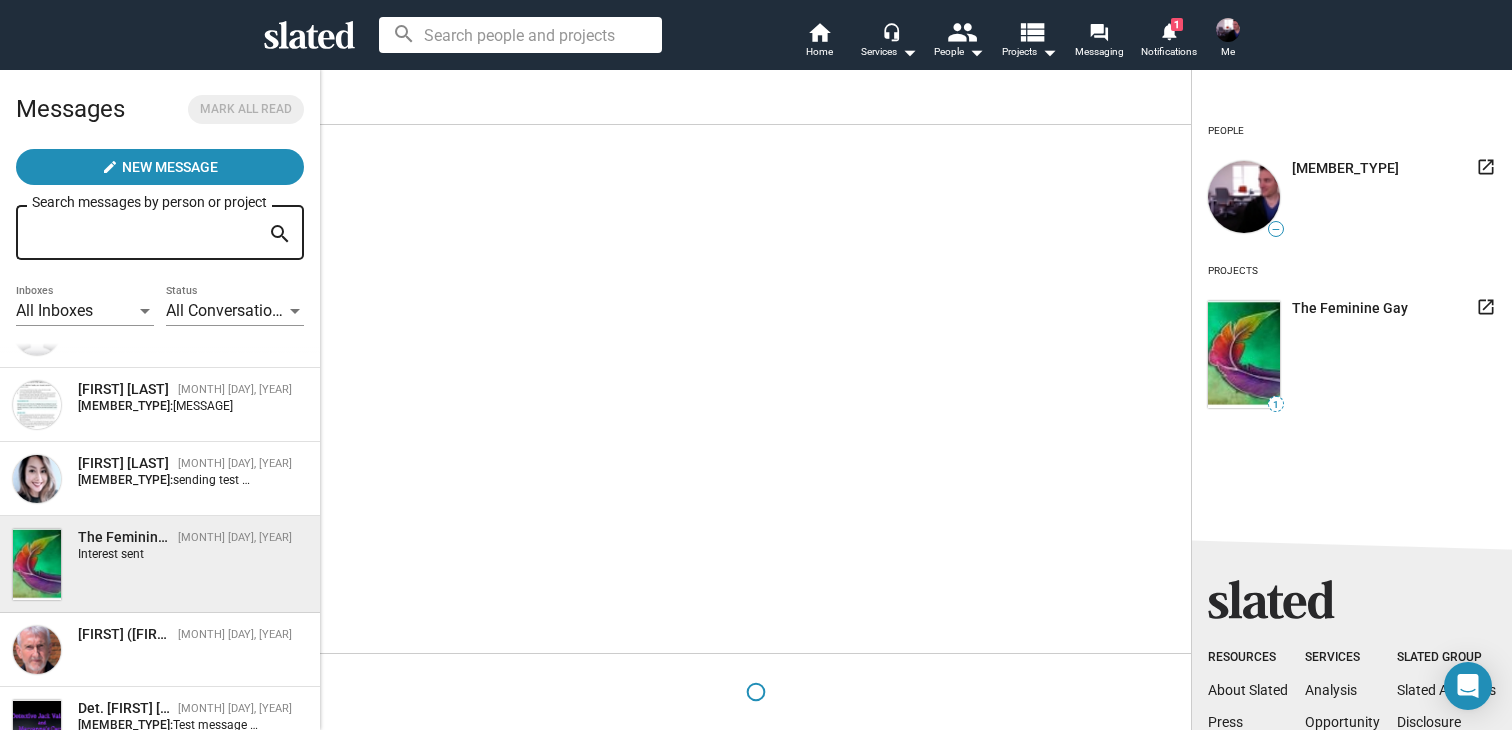 scroll, scrollTop: 375, scrollLeft: 0, axis: vertical 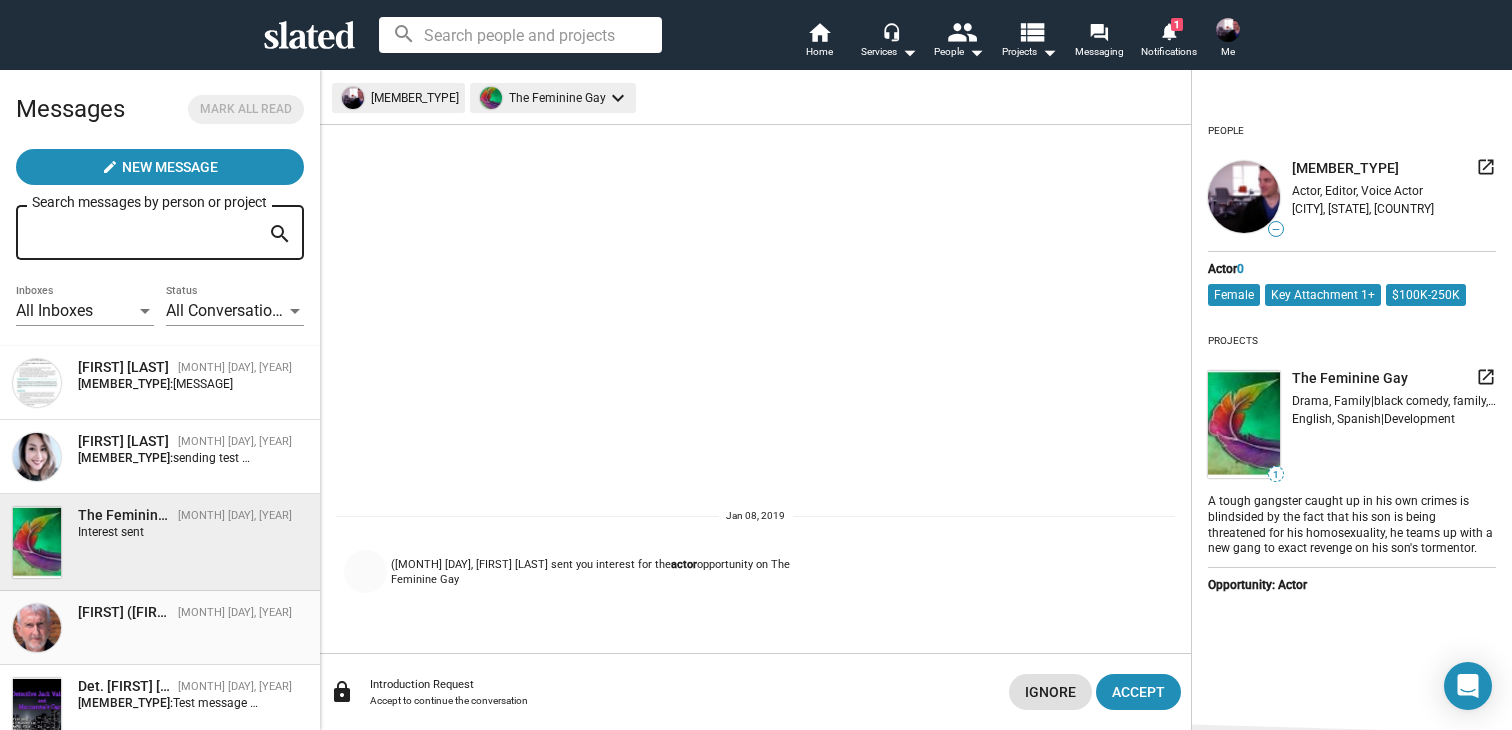 click on "Johnny (Johnathon) Farrell Jan 08, 2019" at bounding box center (160, 628) 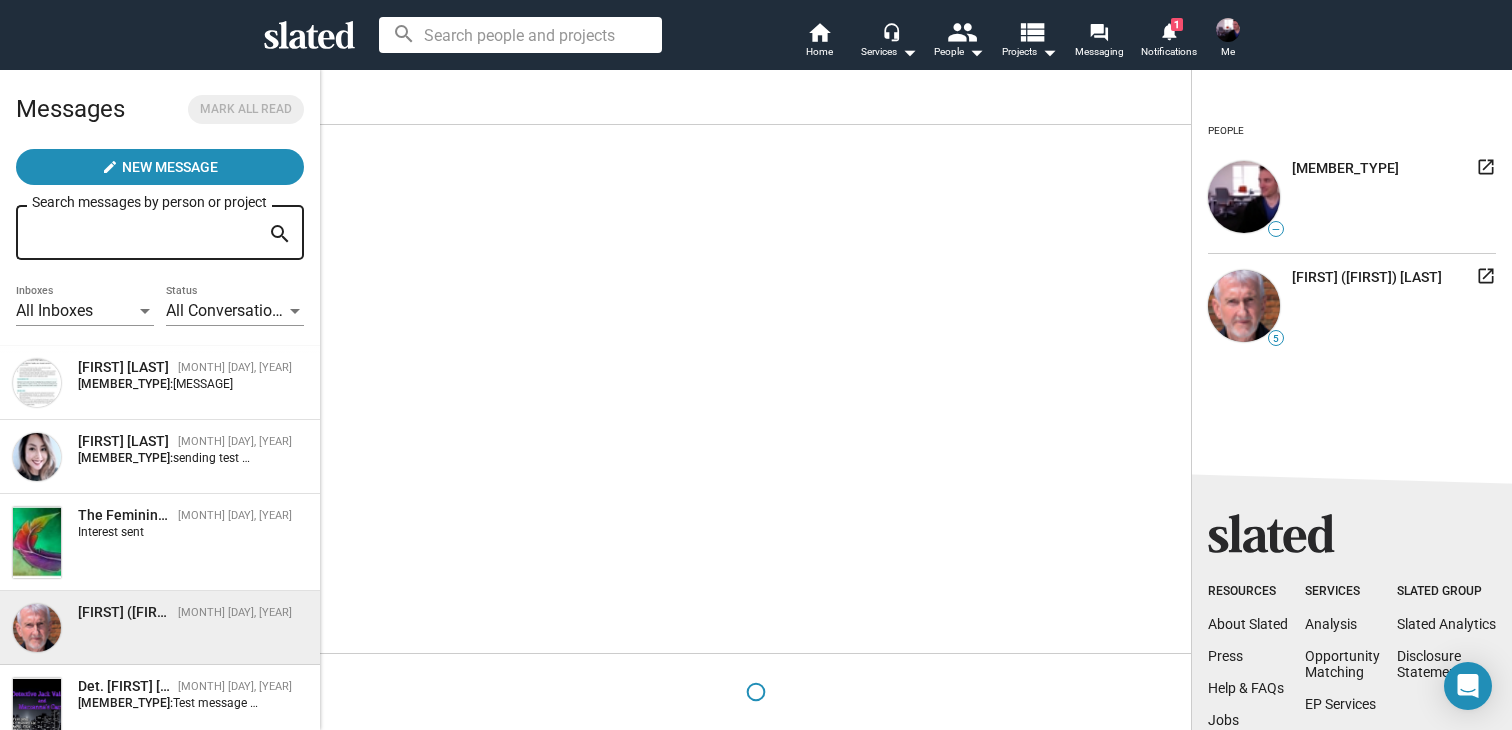 scroll, scrollTop: 457, scrollLeft: 0, axis: vertical 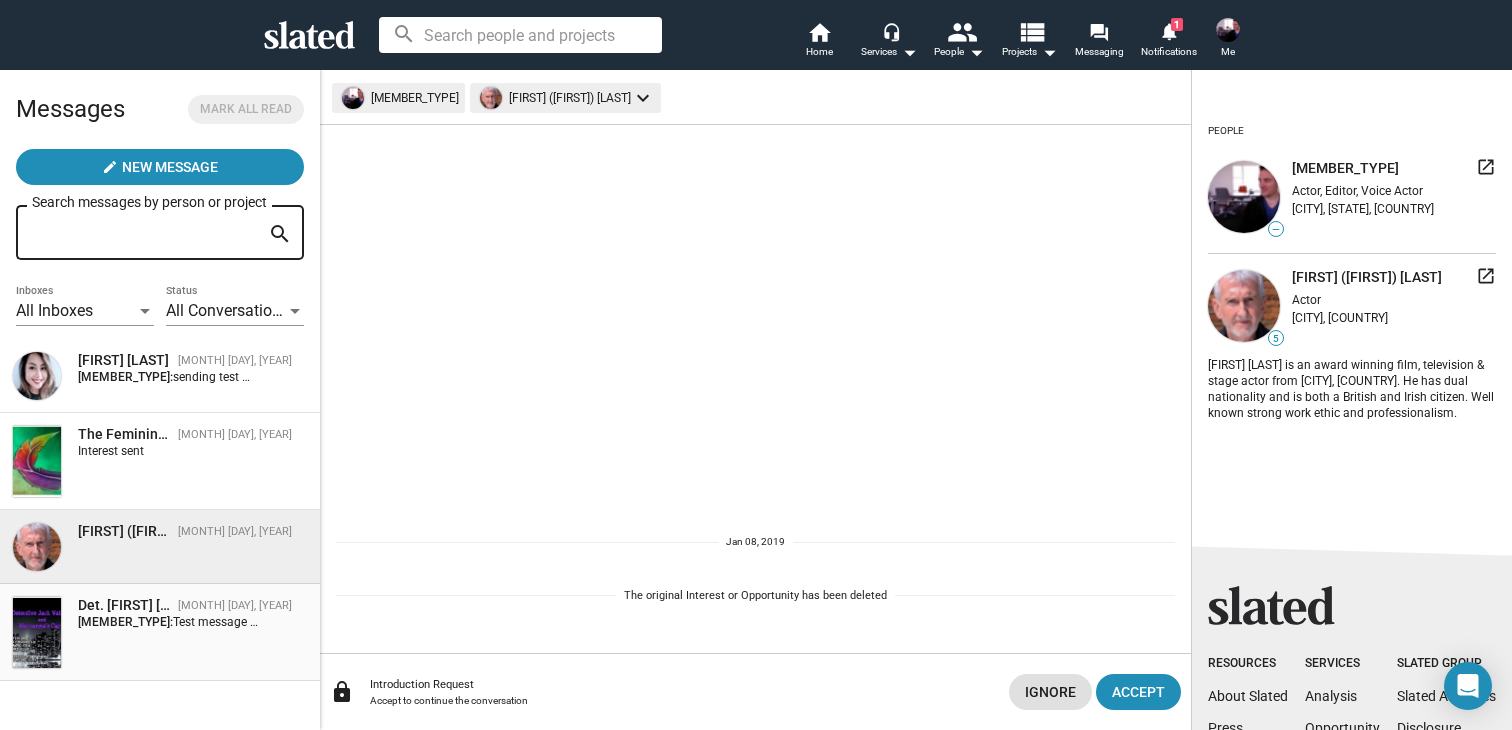 click on "Det. Jack Valance in: Marzanna’s Curse Sep 25, 2018 Ann Member:  Test message don't worry" at bounding box center [160, 632] 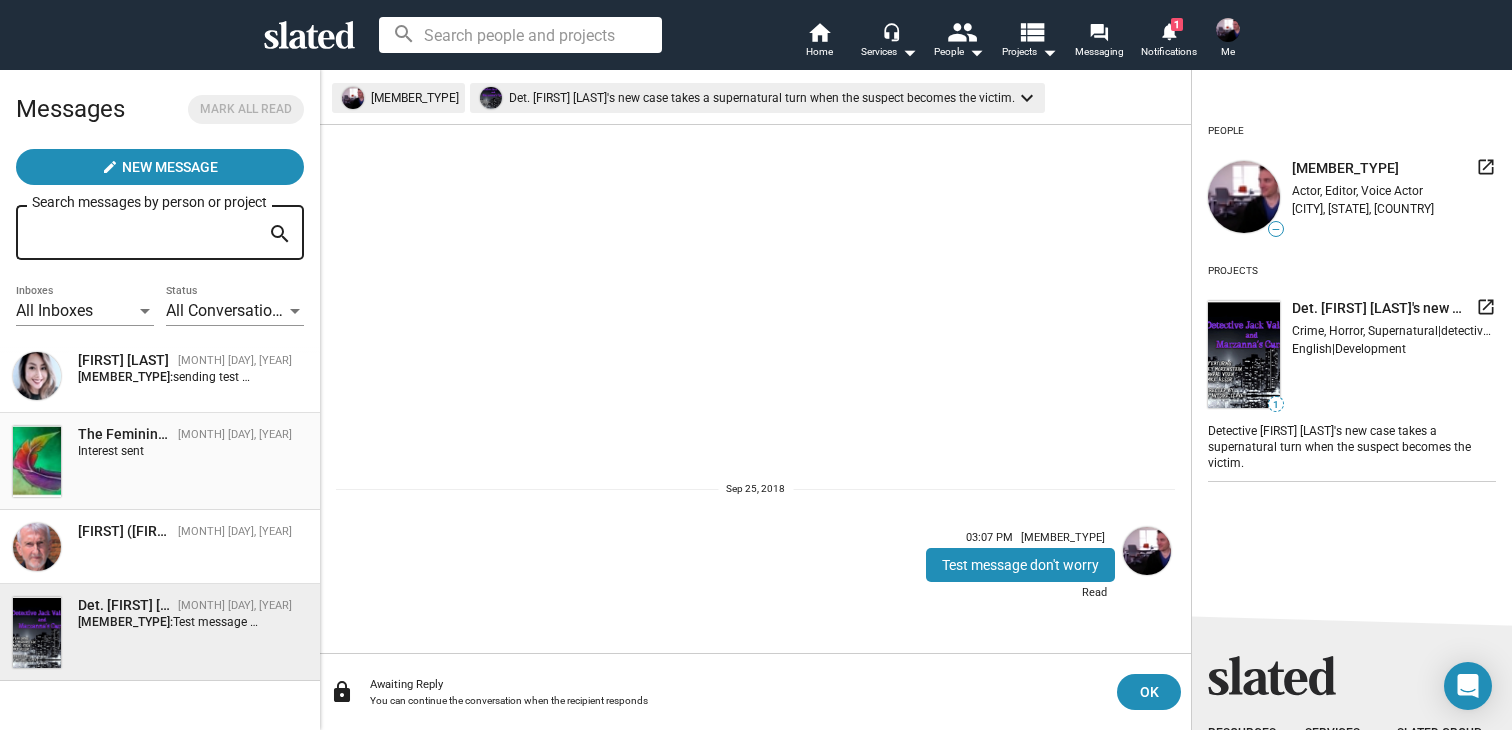 click on "The Feminine Gay Jan 08, 2019  Interest sent" at bounding box center (160, 461) 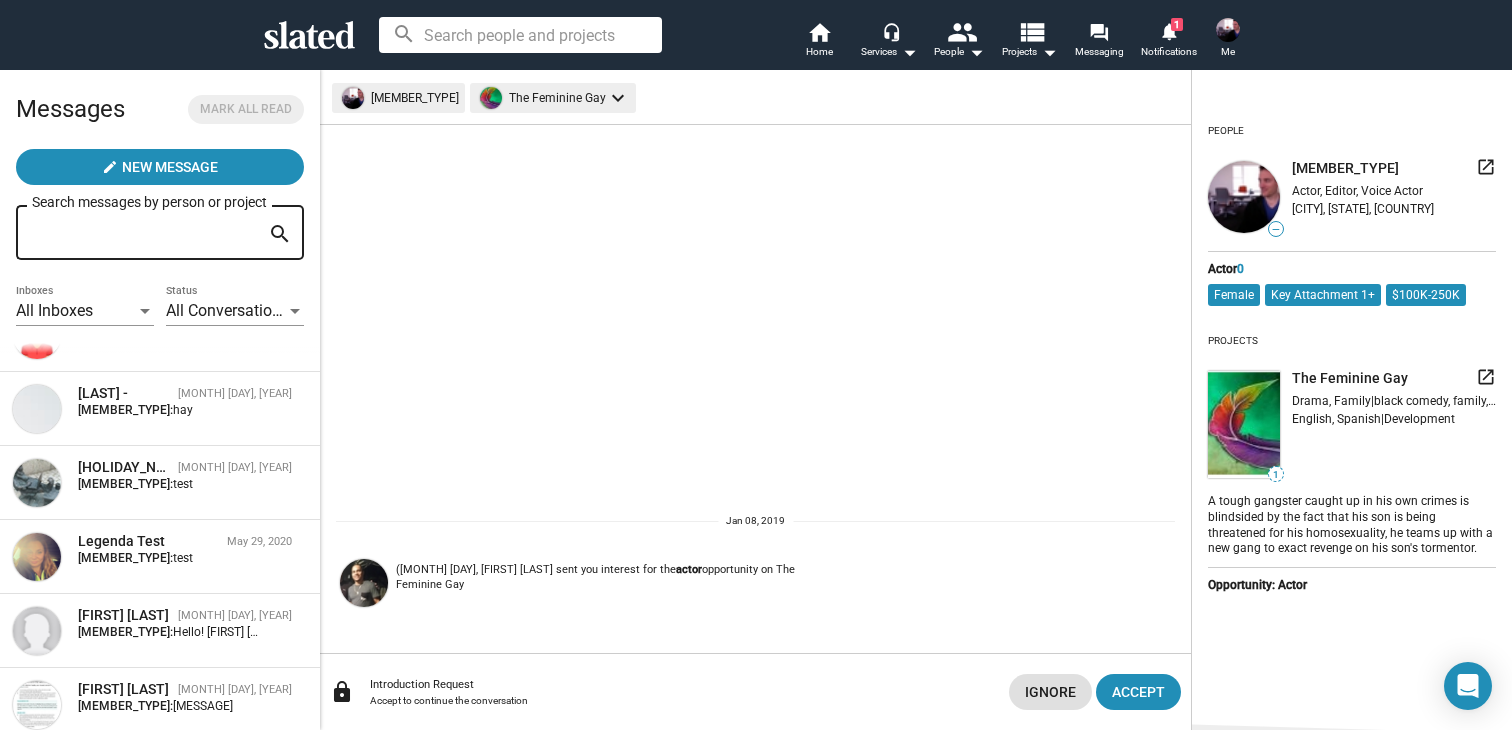 scroll, scrollTop: 0, scrollLeft: 0, axis: both 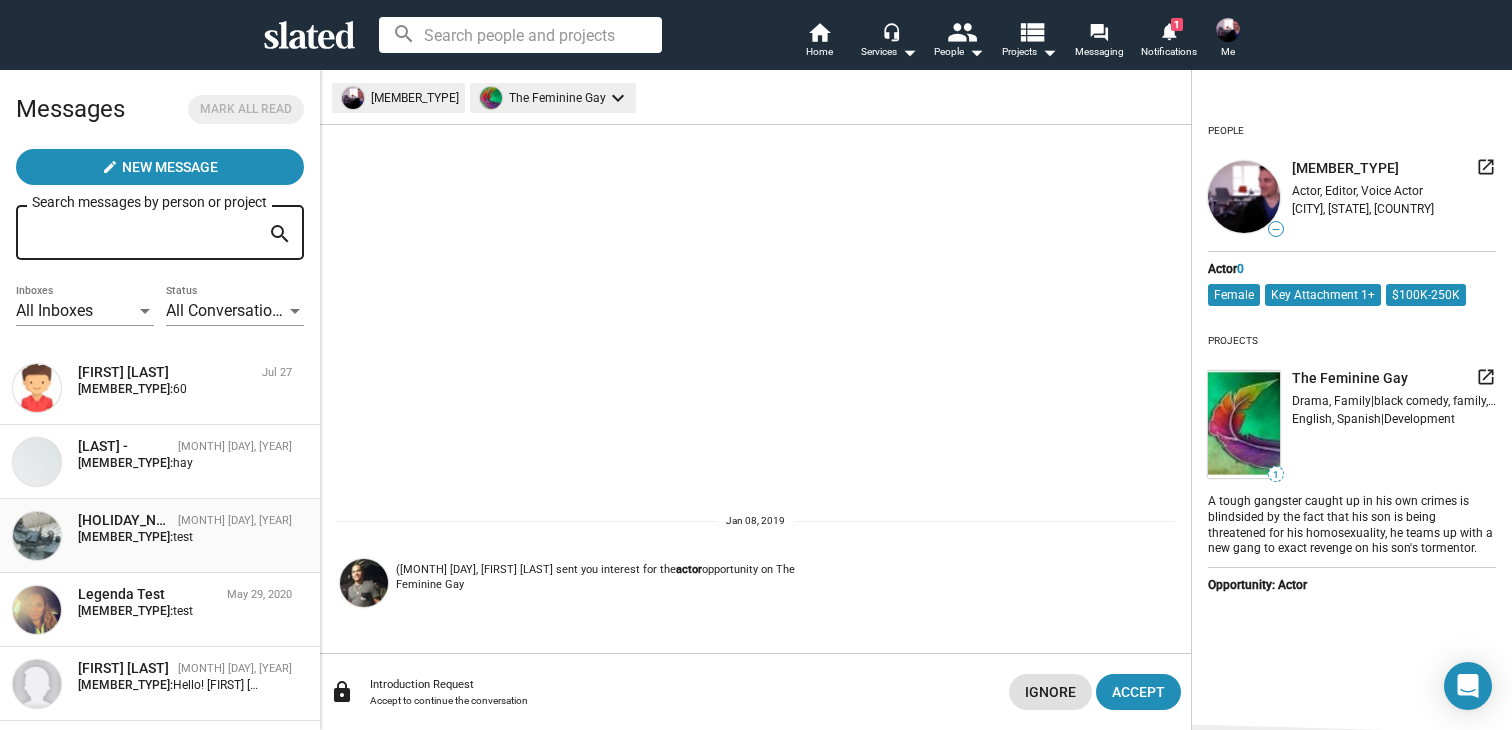 click on "Ann Member:  test" at bounding box center [169, 537] 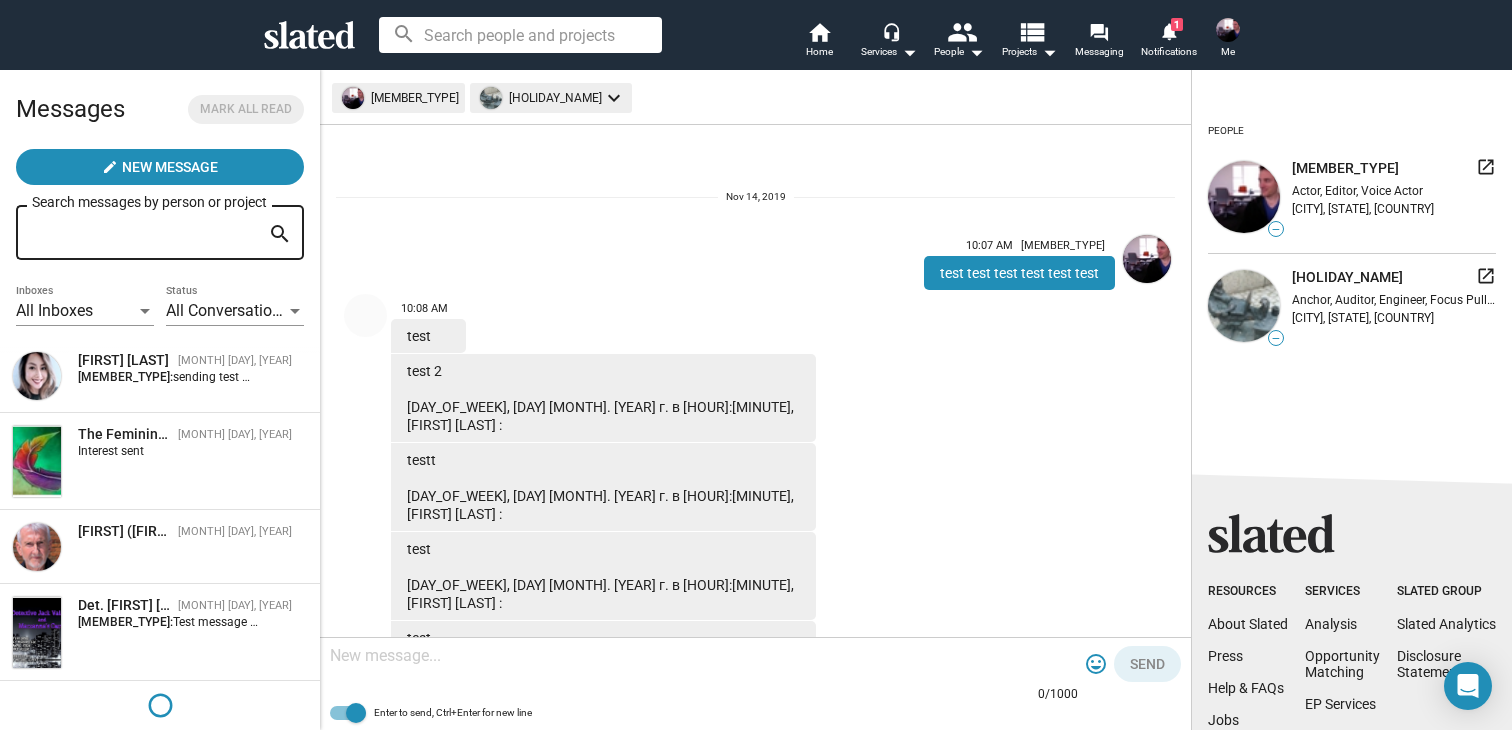 scroll, scrollTop: 295, scrollLeft: 0, axis: vertical 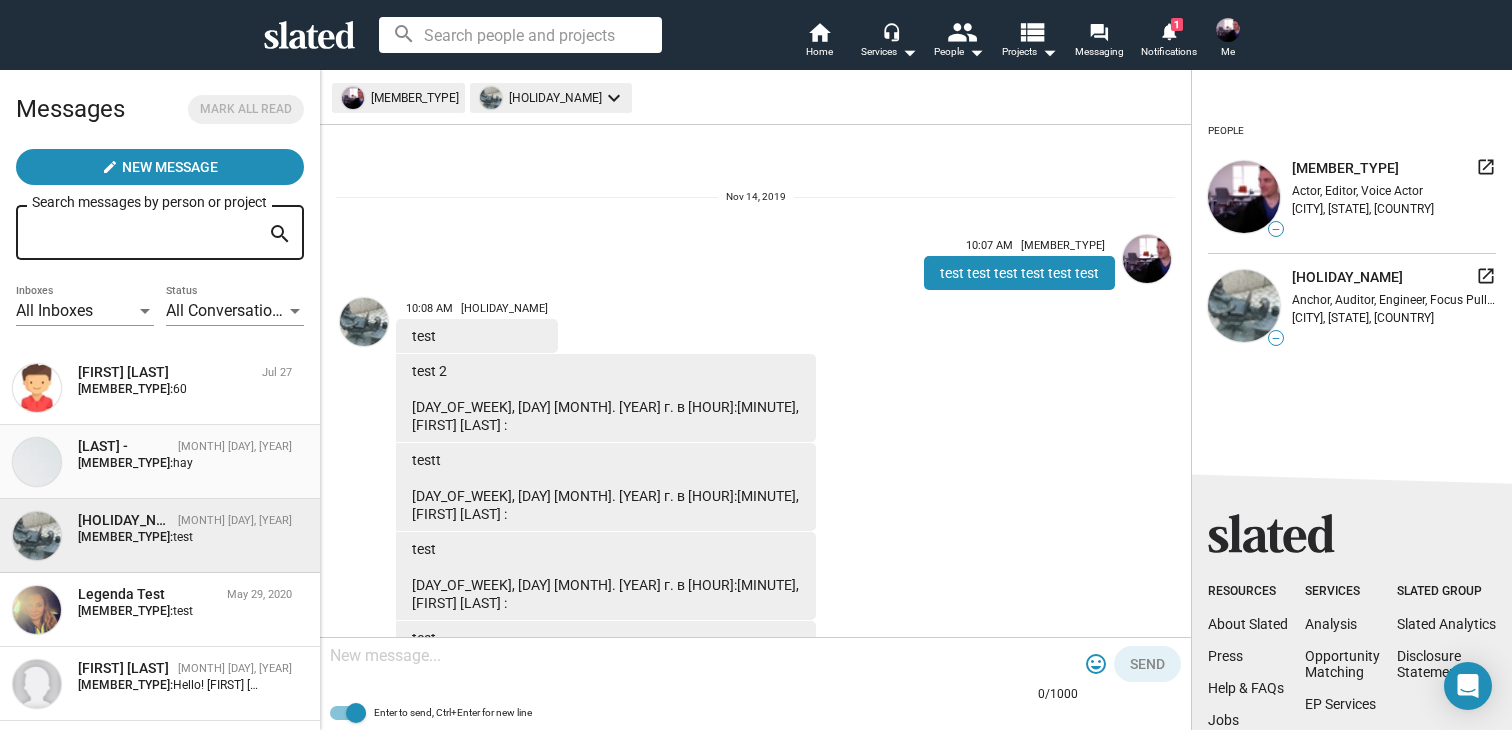 click on "sarah - Sep 02, 2020 Ann Member:  hay" at bounding box center (160, 462) 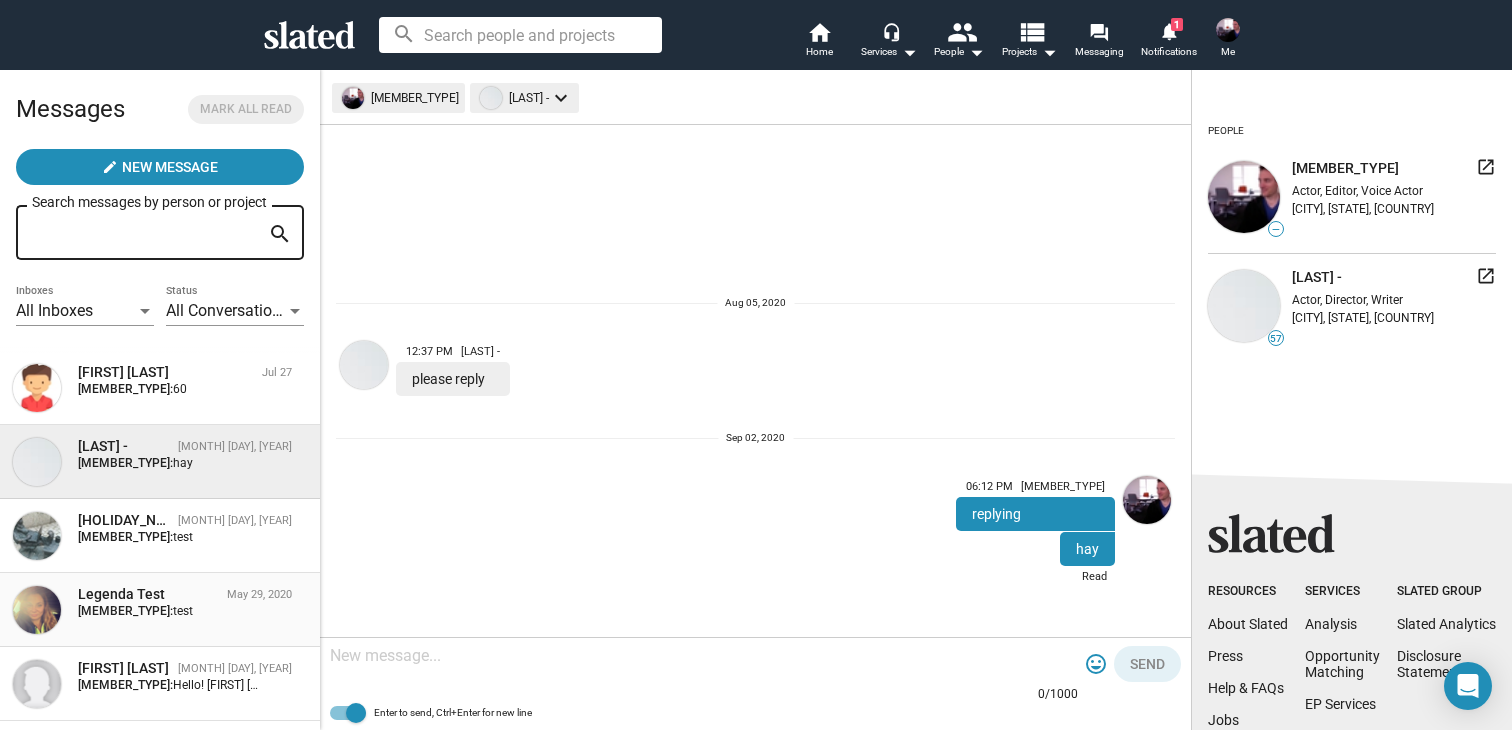 click on "test" at bounding box center [183, 611] 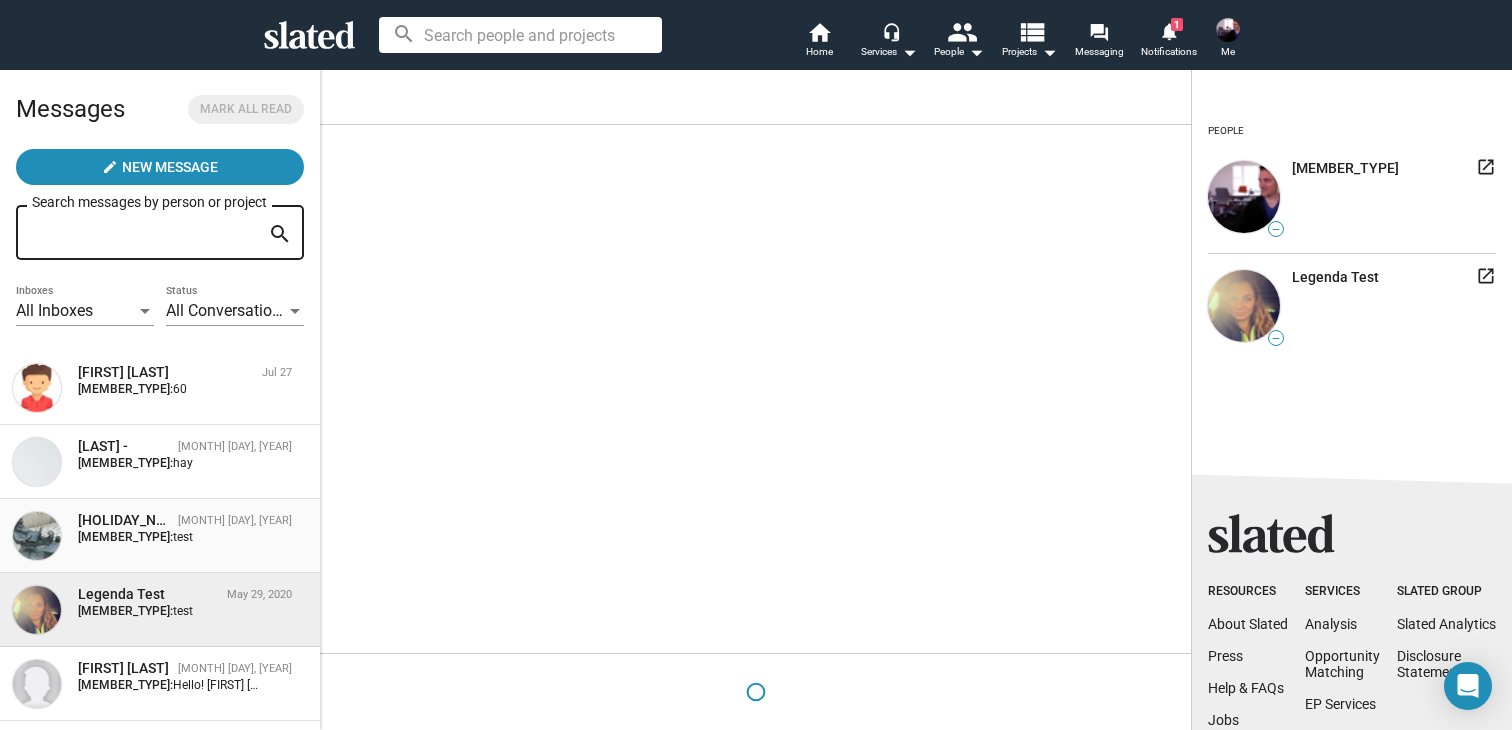 scroll, scrollTop: 86, scrollLeft: 0, axis: vertical 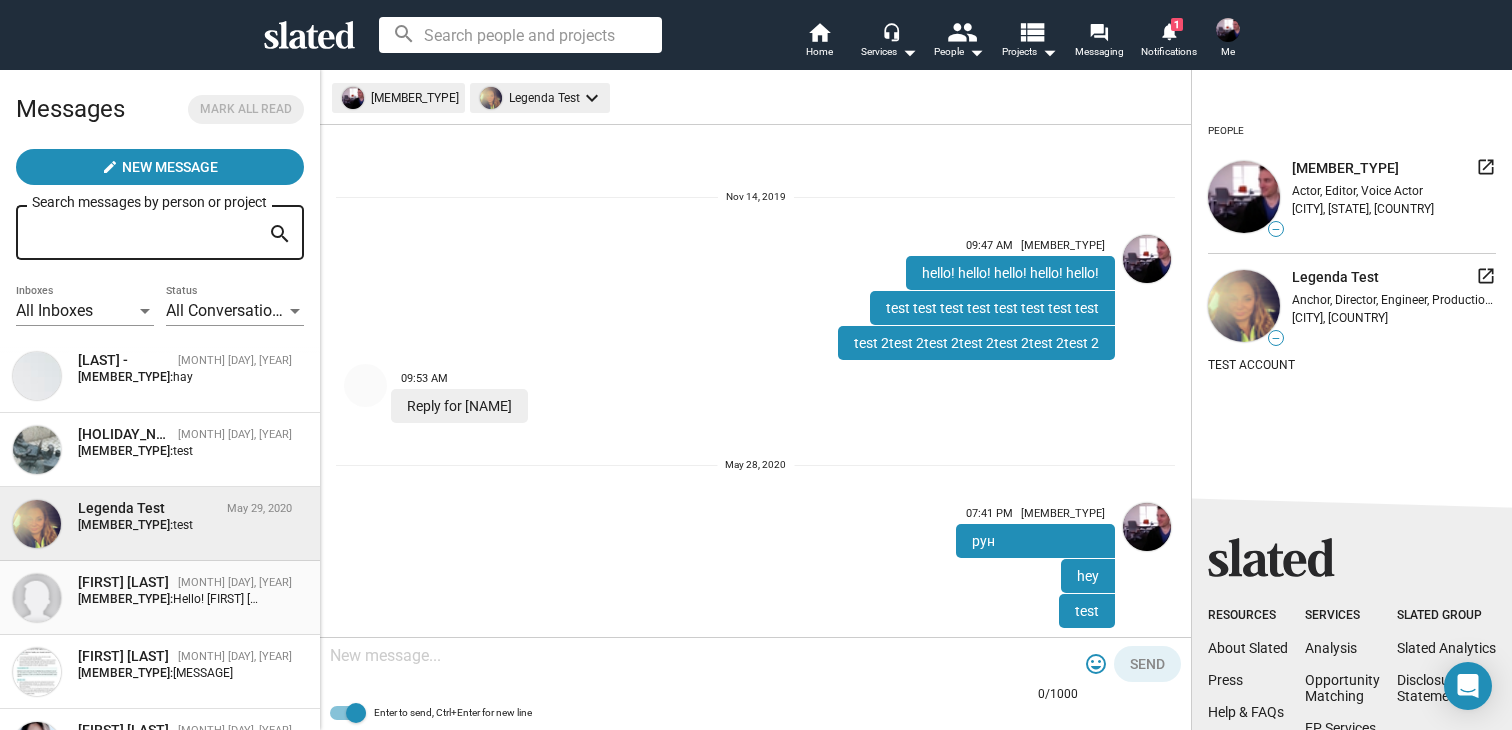 click on "Hello!
Dmitry Mishin" at bounding box center [227, 599] 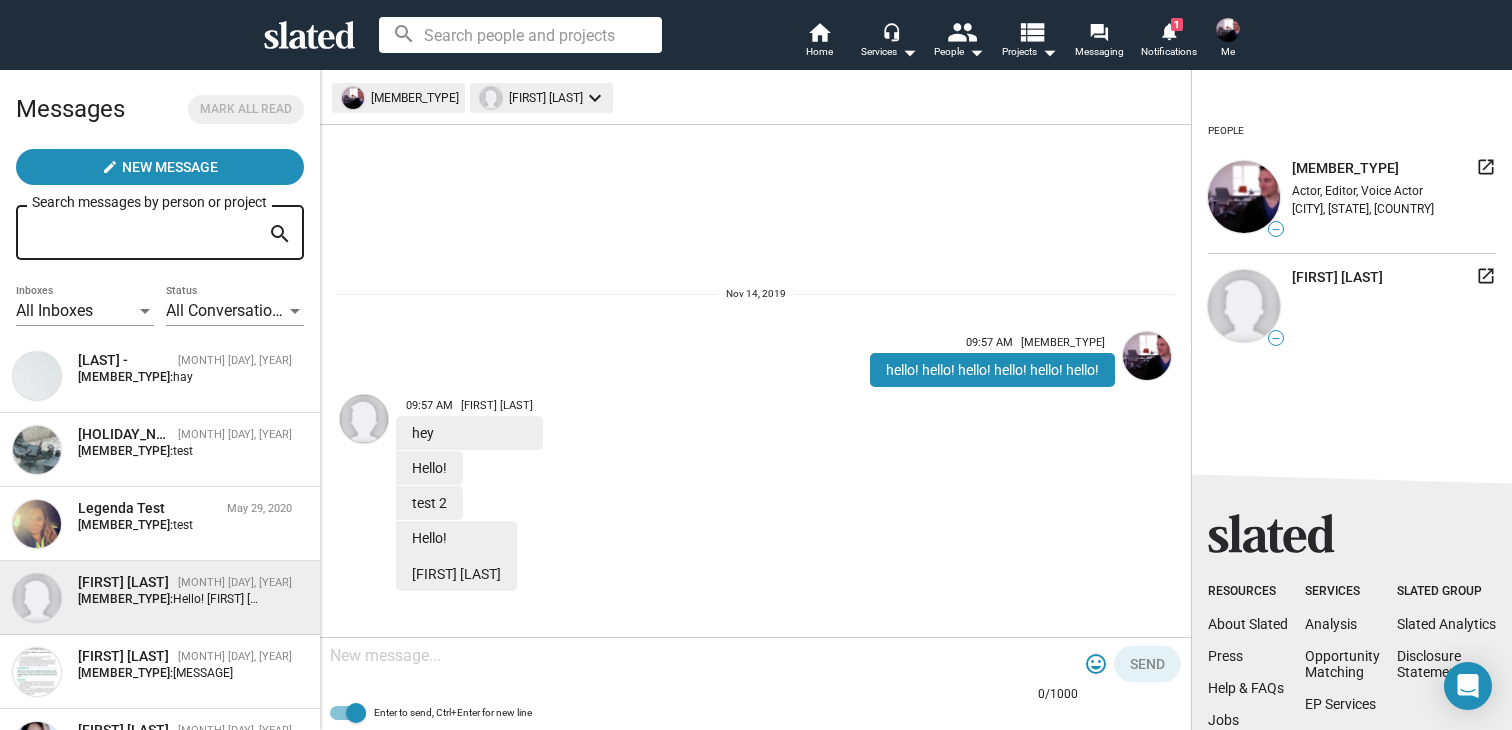 click at bounding box center [160, 634] 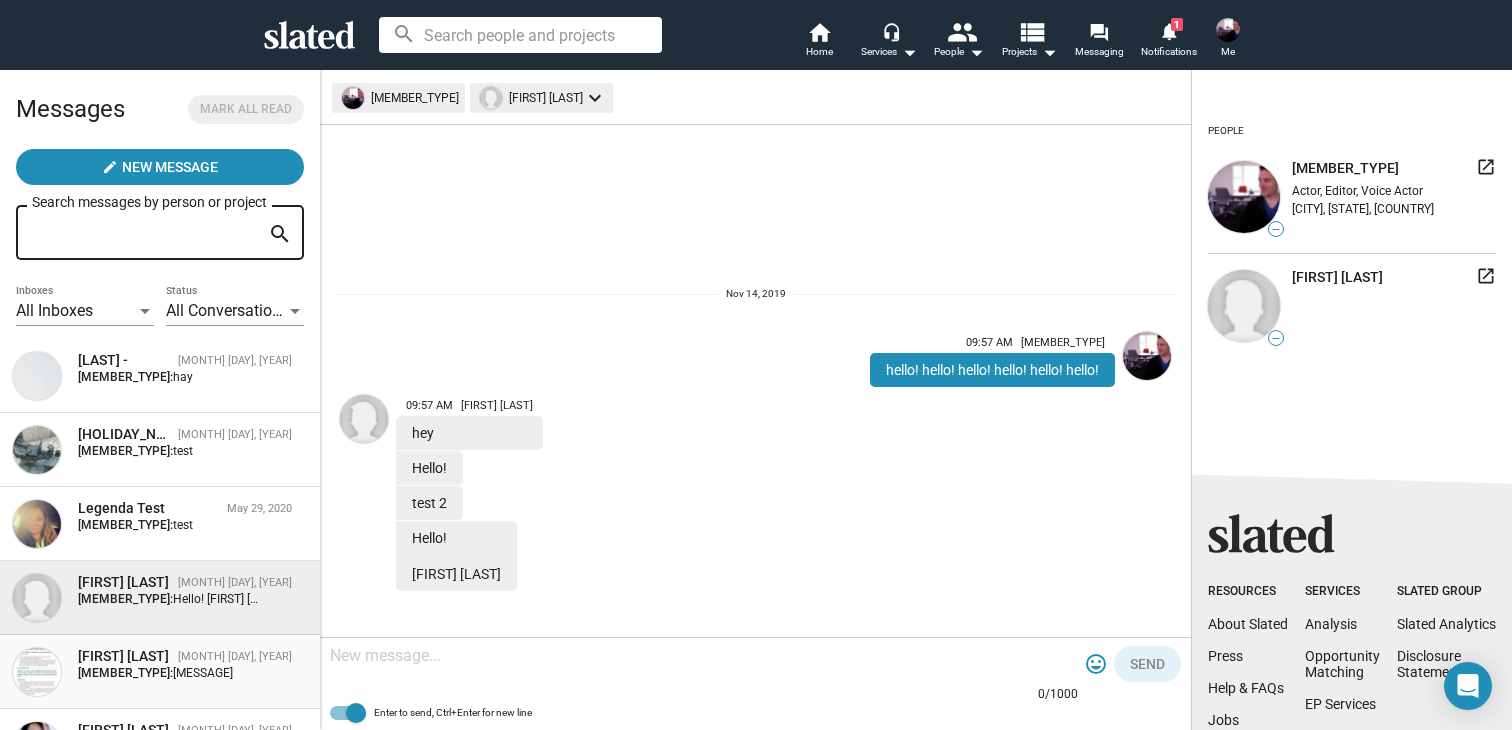 click on "Ann Filmadmin" at bounding box center [124, 656] 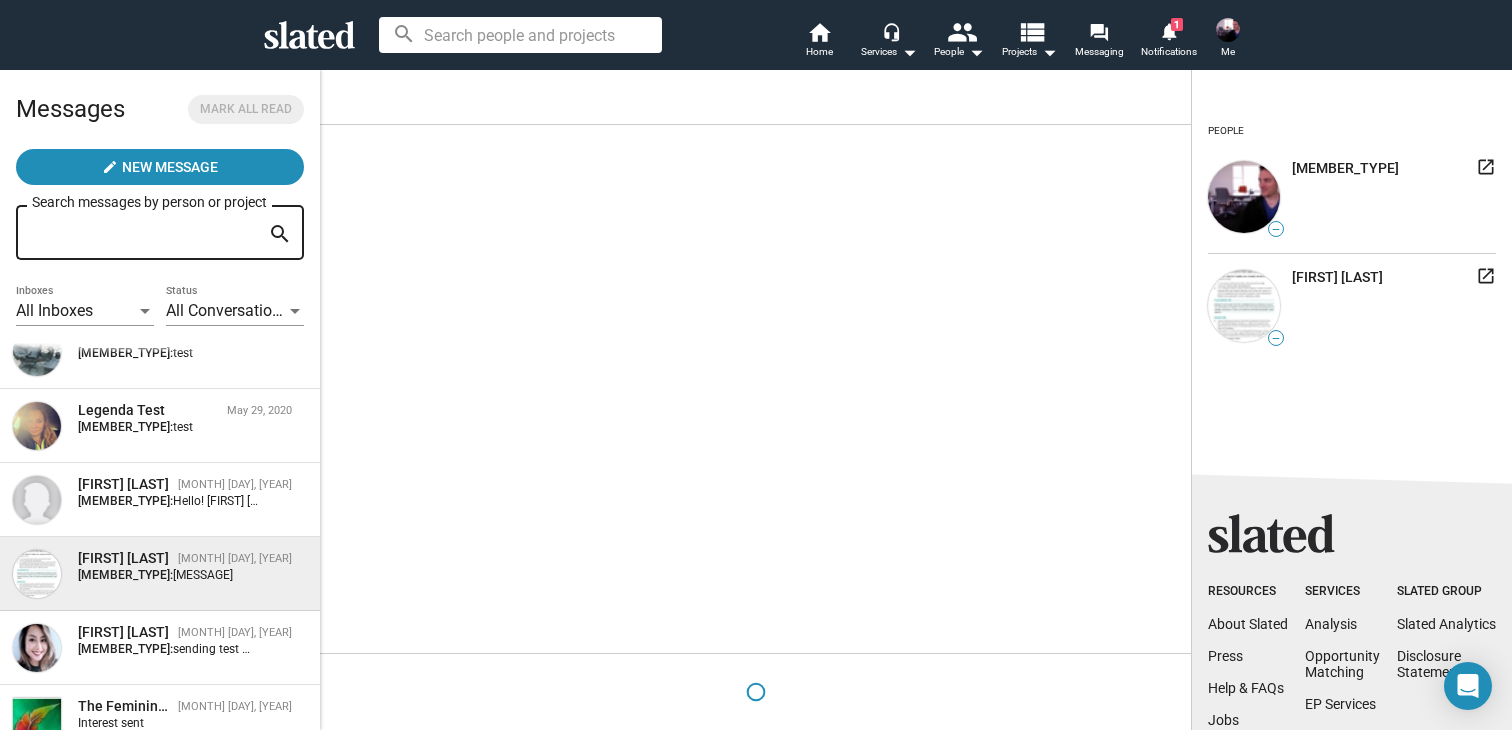 scroll, scrollTop: 269, scrollLeft: 0, axis: vertical 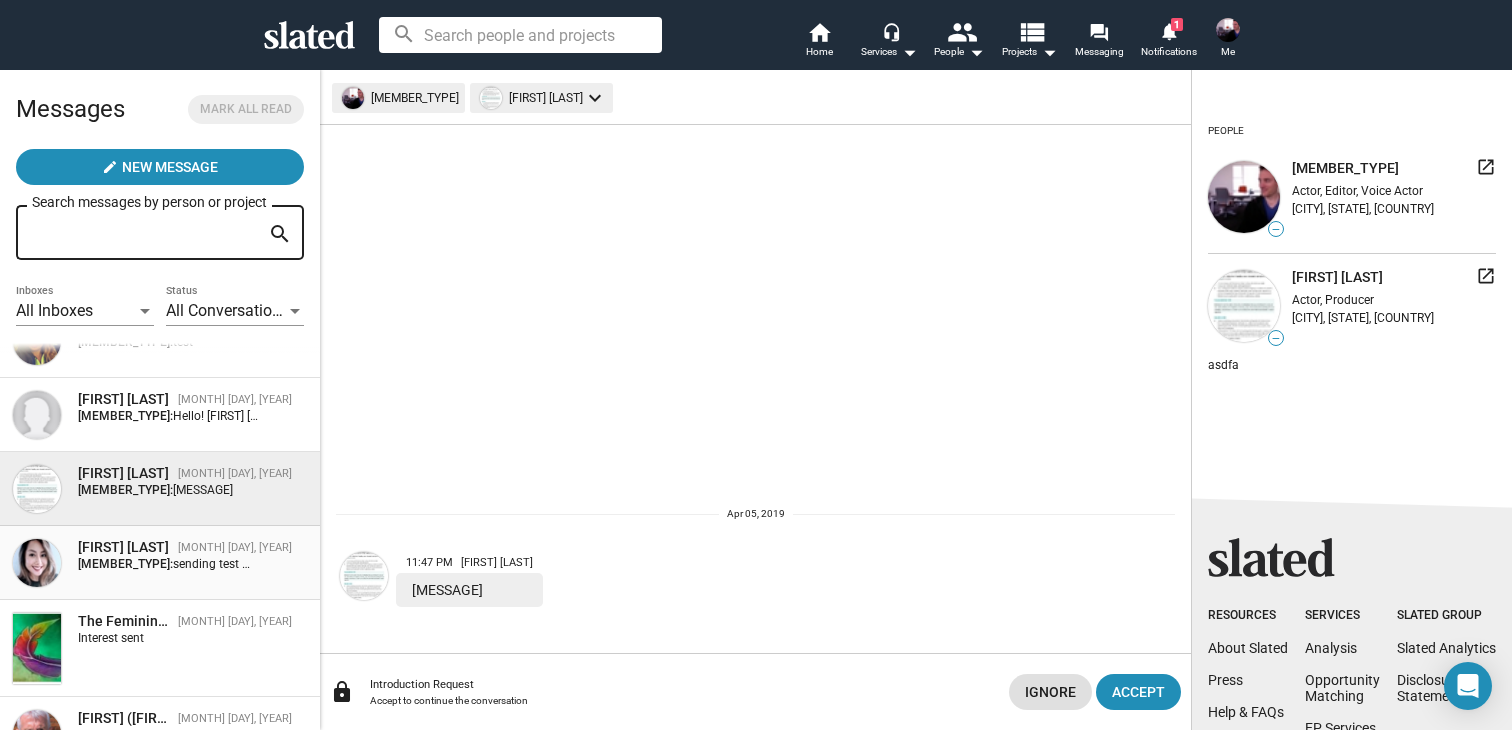 click on "sending test message" at bounding box center [232, 564] 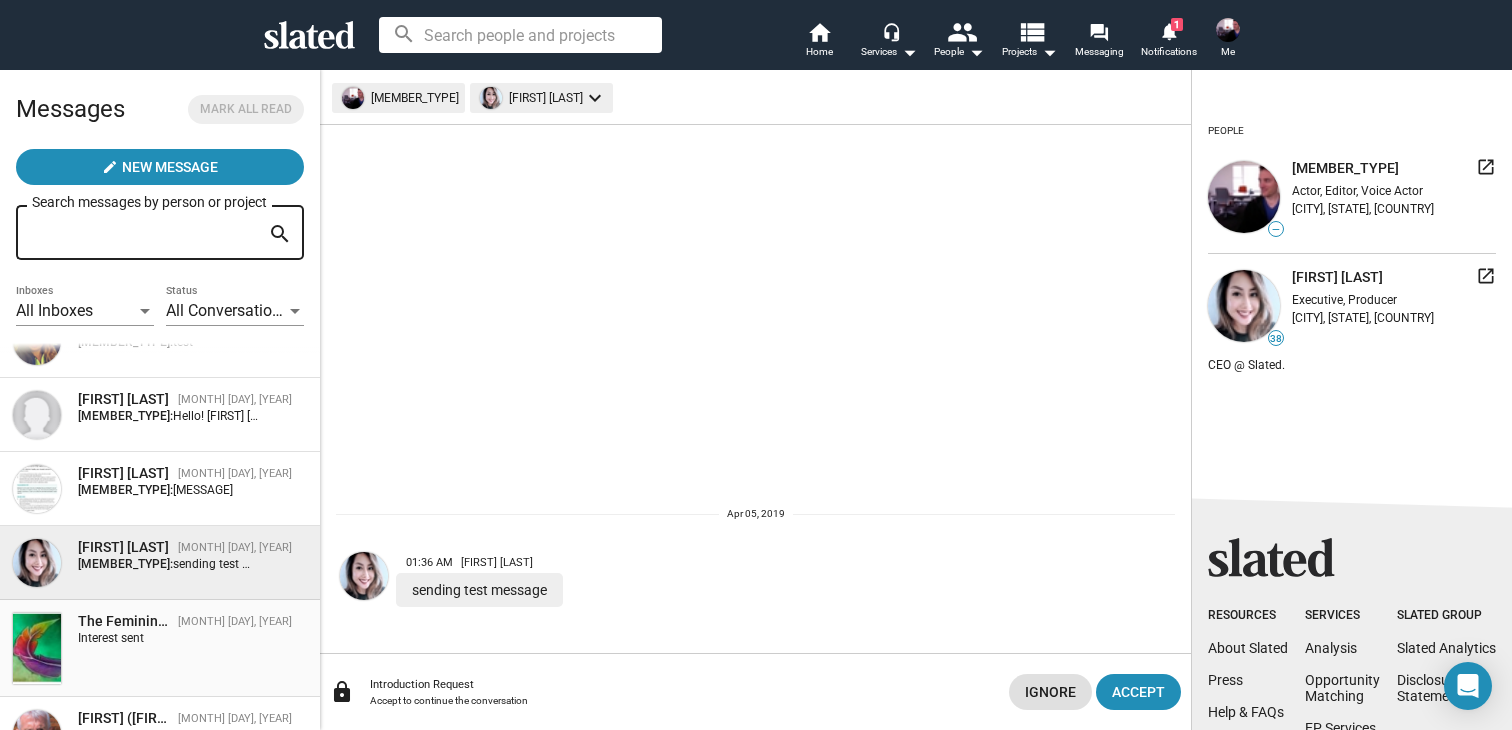 click on "The Feminine Gay" at bounding box center [124, 621] 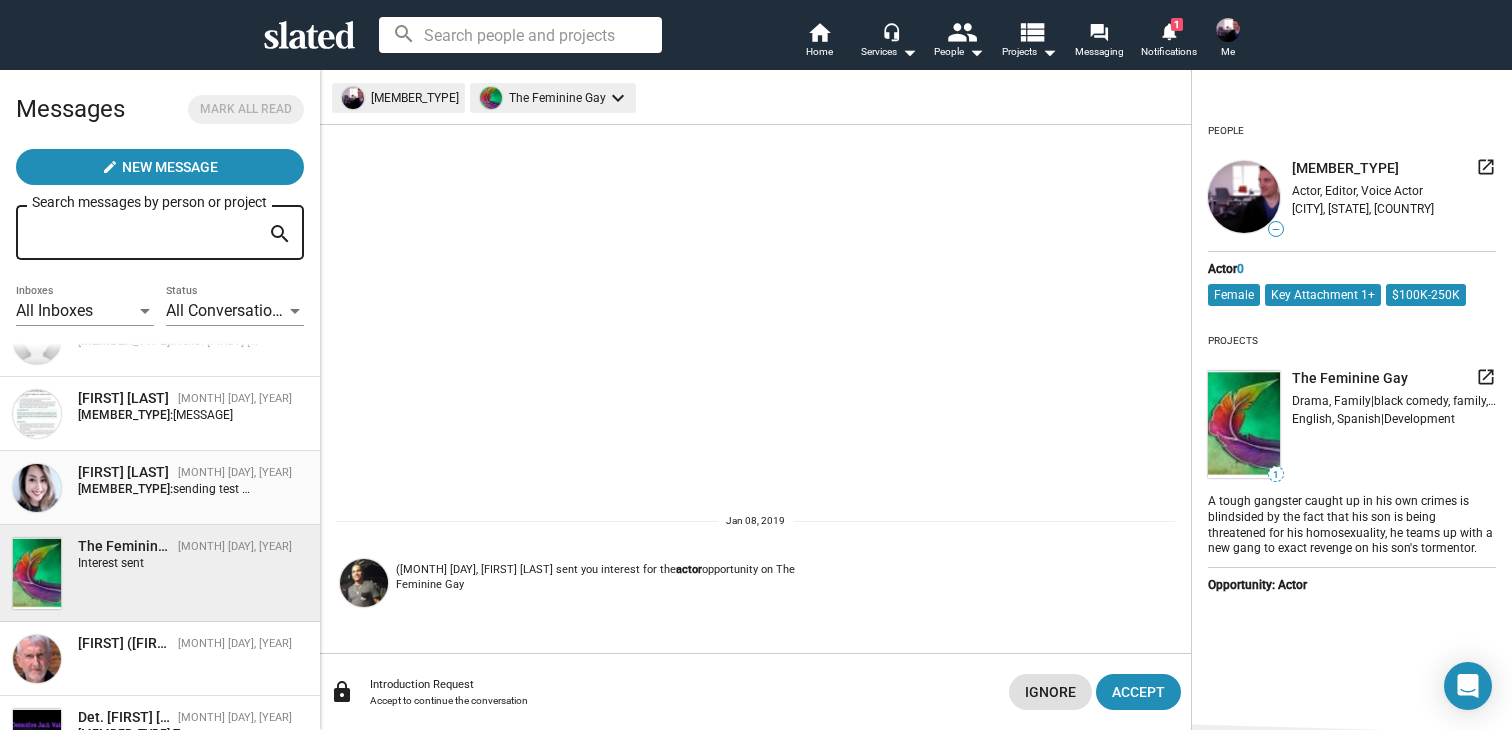 scroll, scrollTop: 348, scrollLeft: 0, axis: vertical 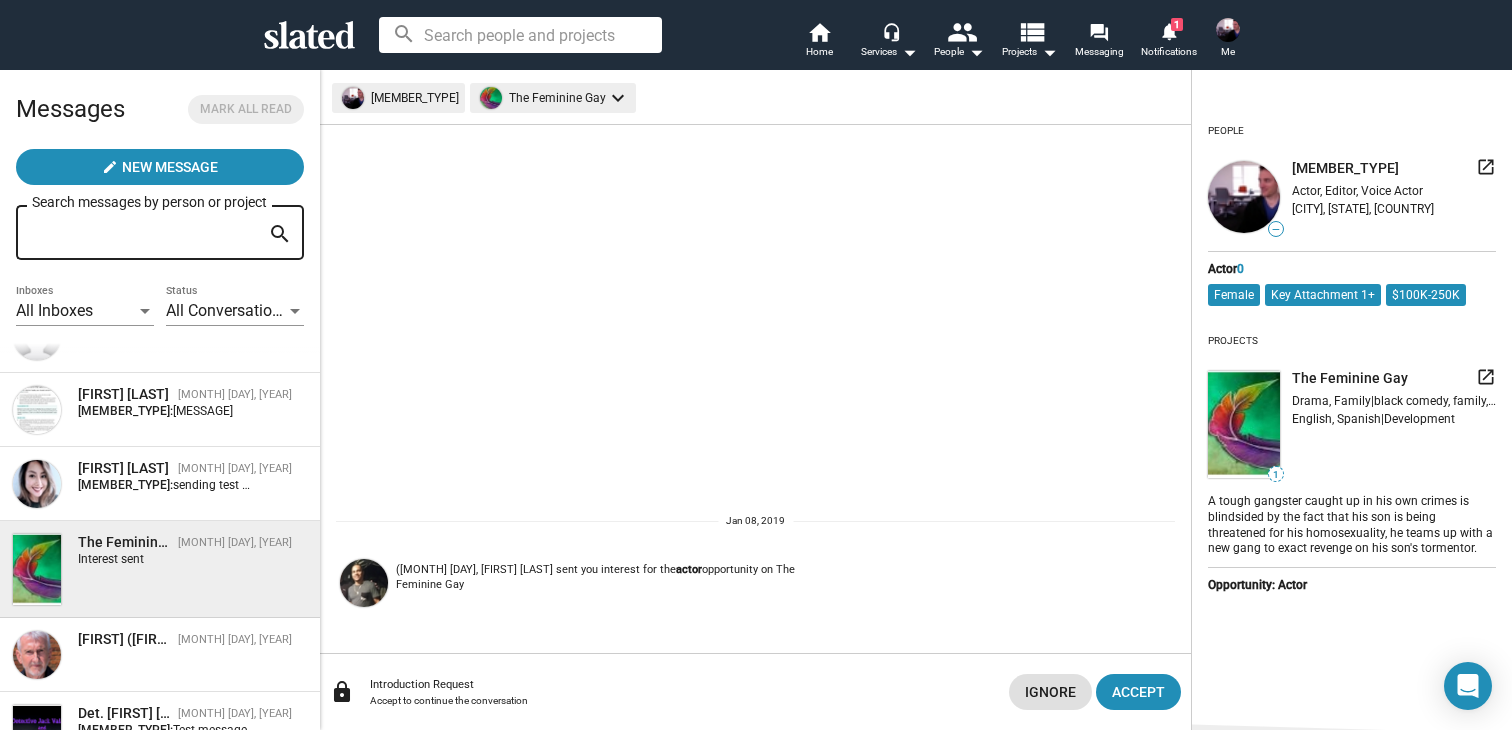 click 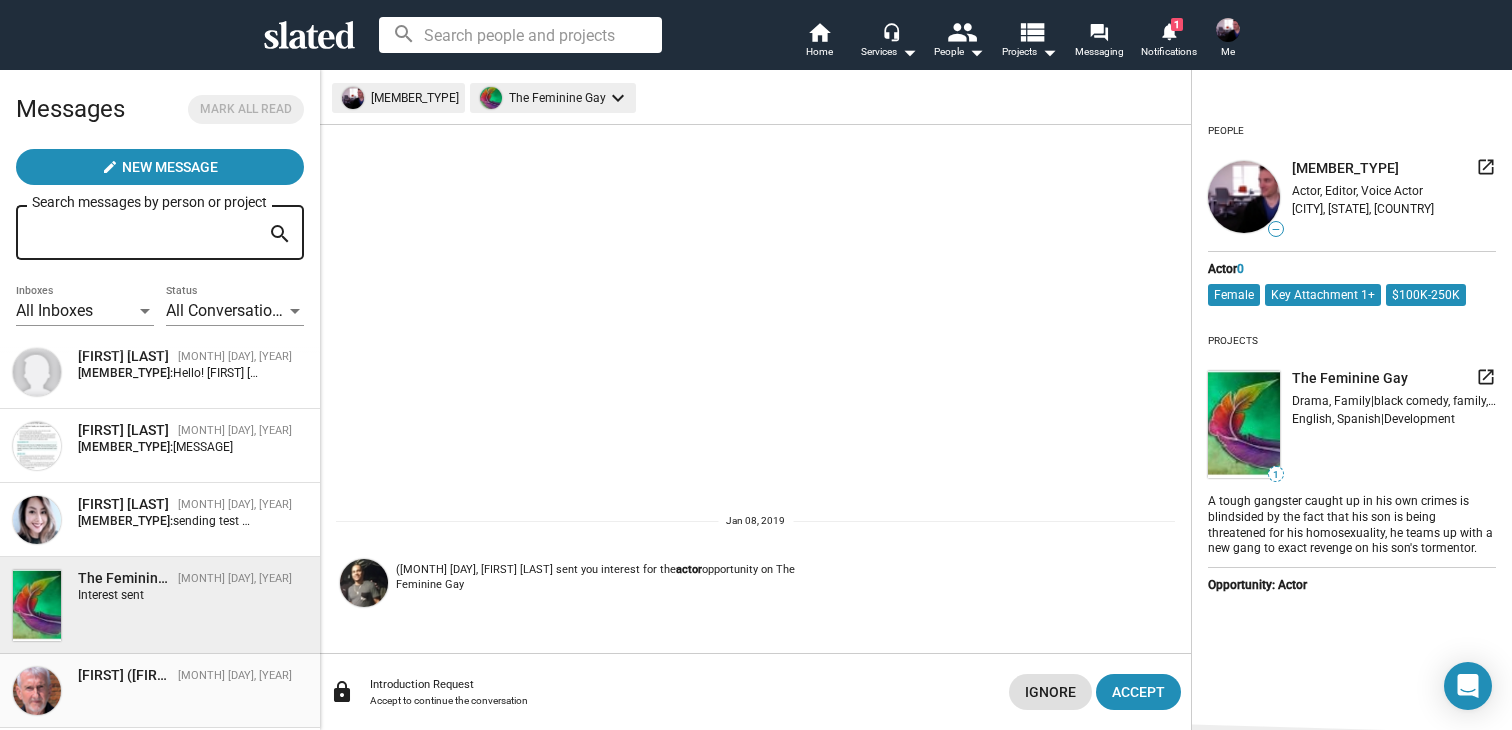 scroll, scrollTop: 457, scrollLeft: 0, axis: vertical 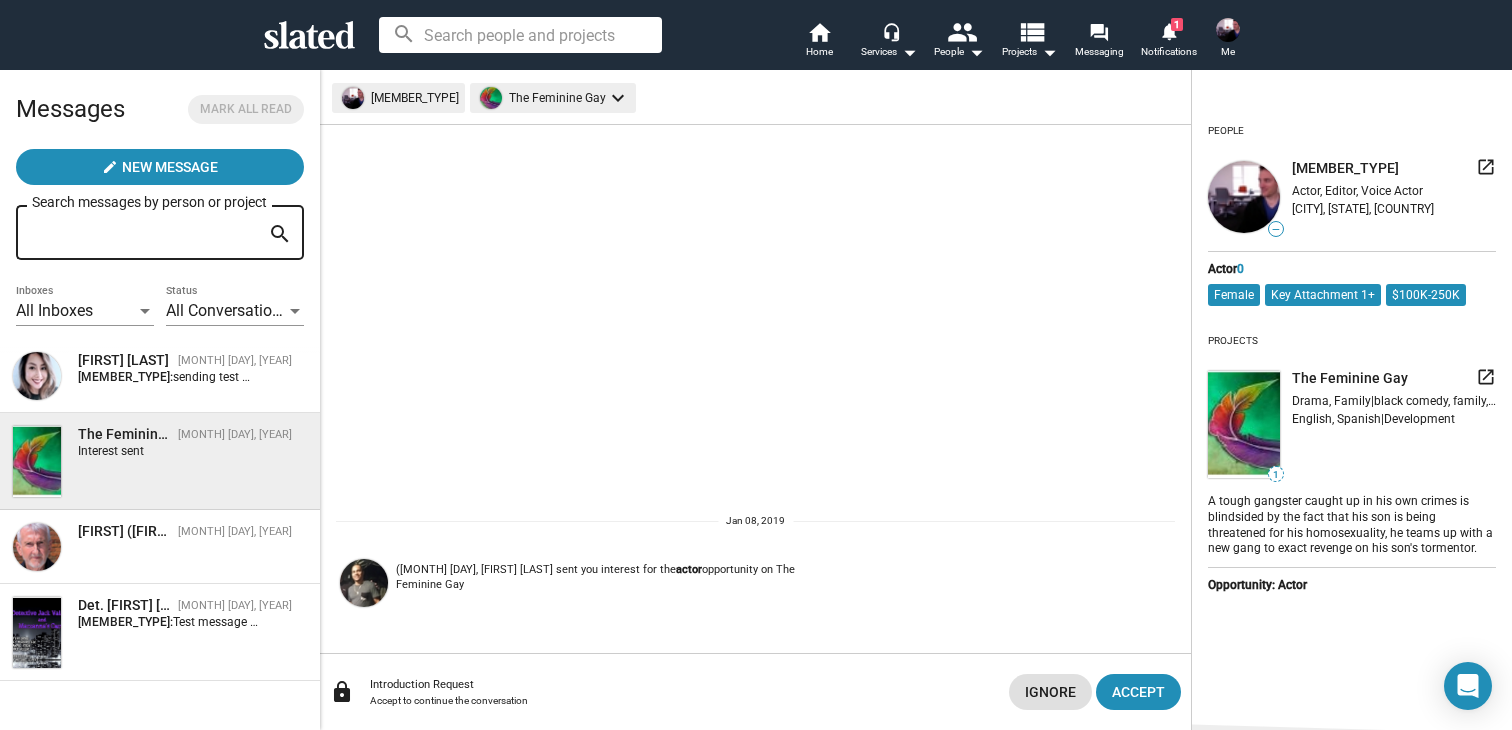 click at bounding box center (1228, 30) 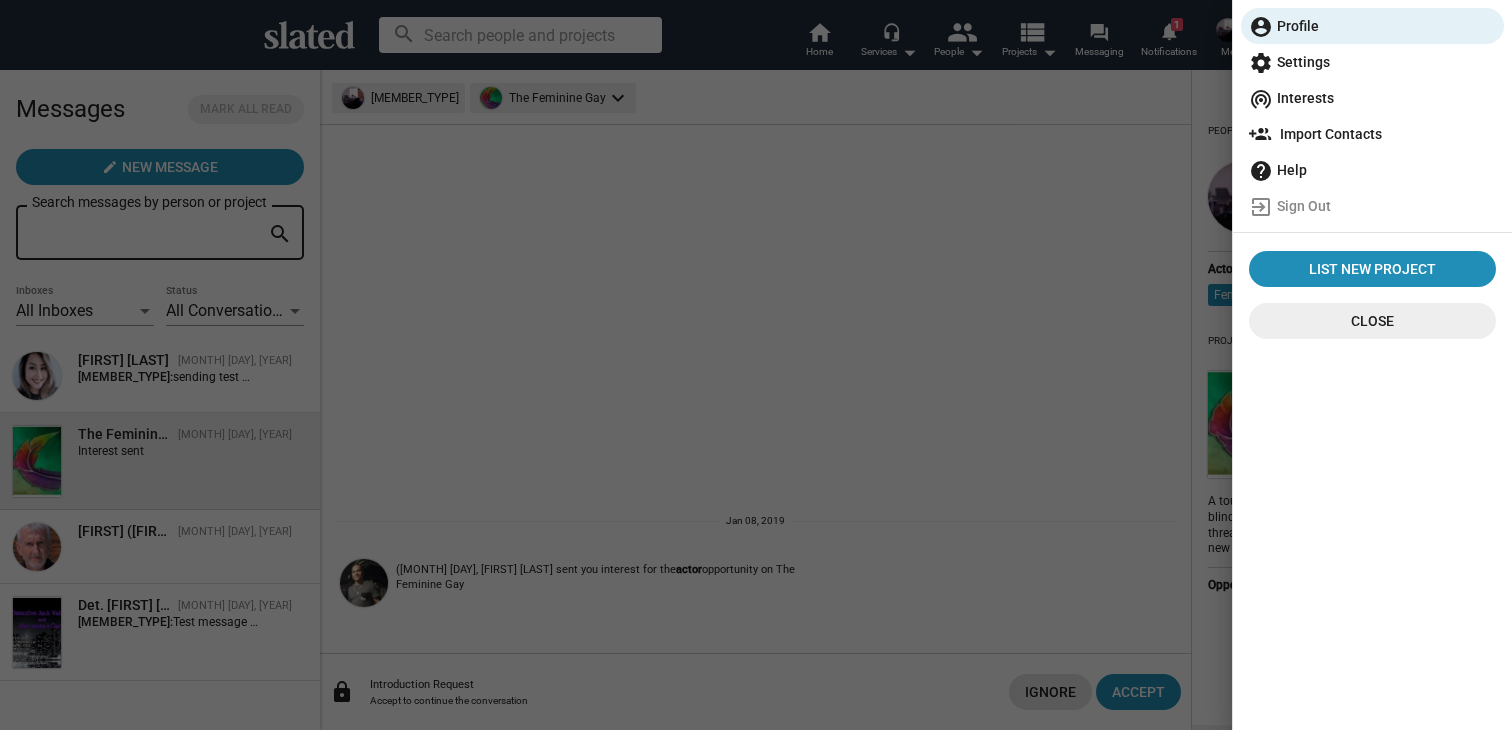 click 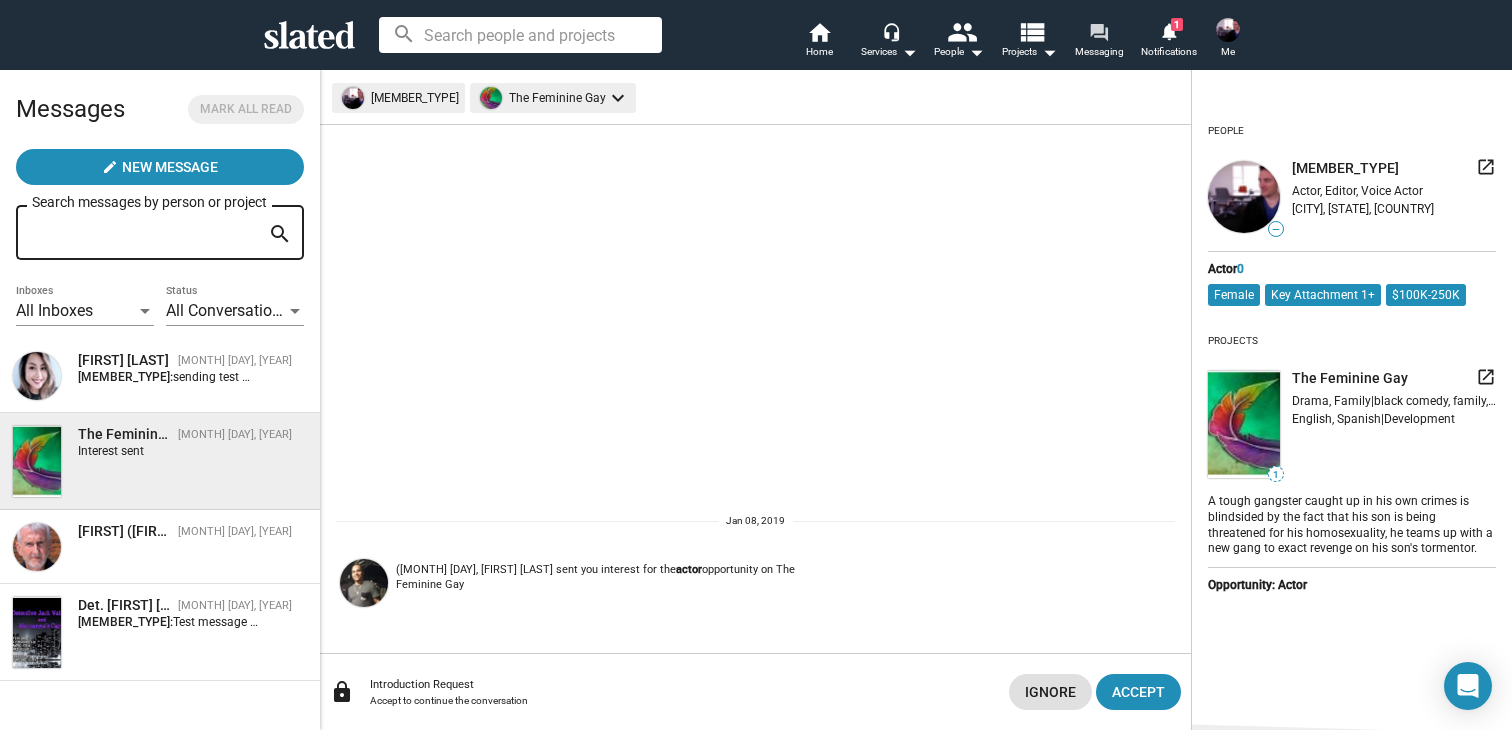 click on "Messaging" at bounding box center (1099, 52) 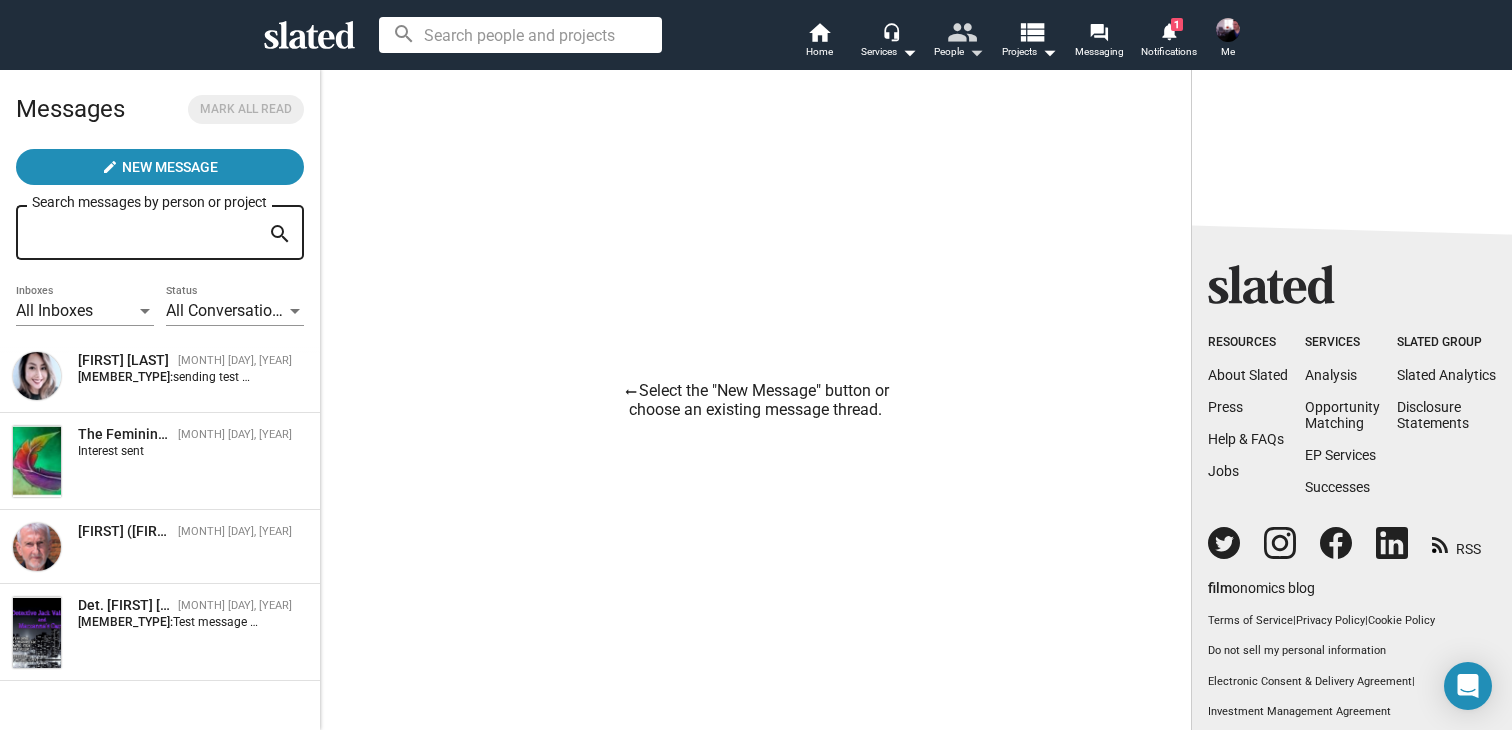 click on "People  arrow_drop_down" at bounding box center (959, 52) 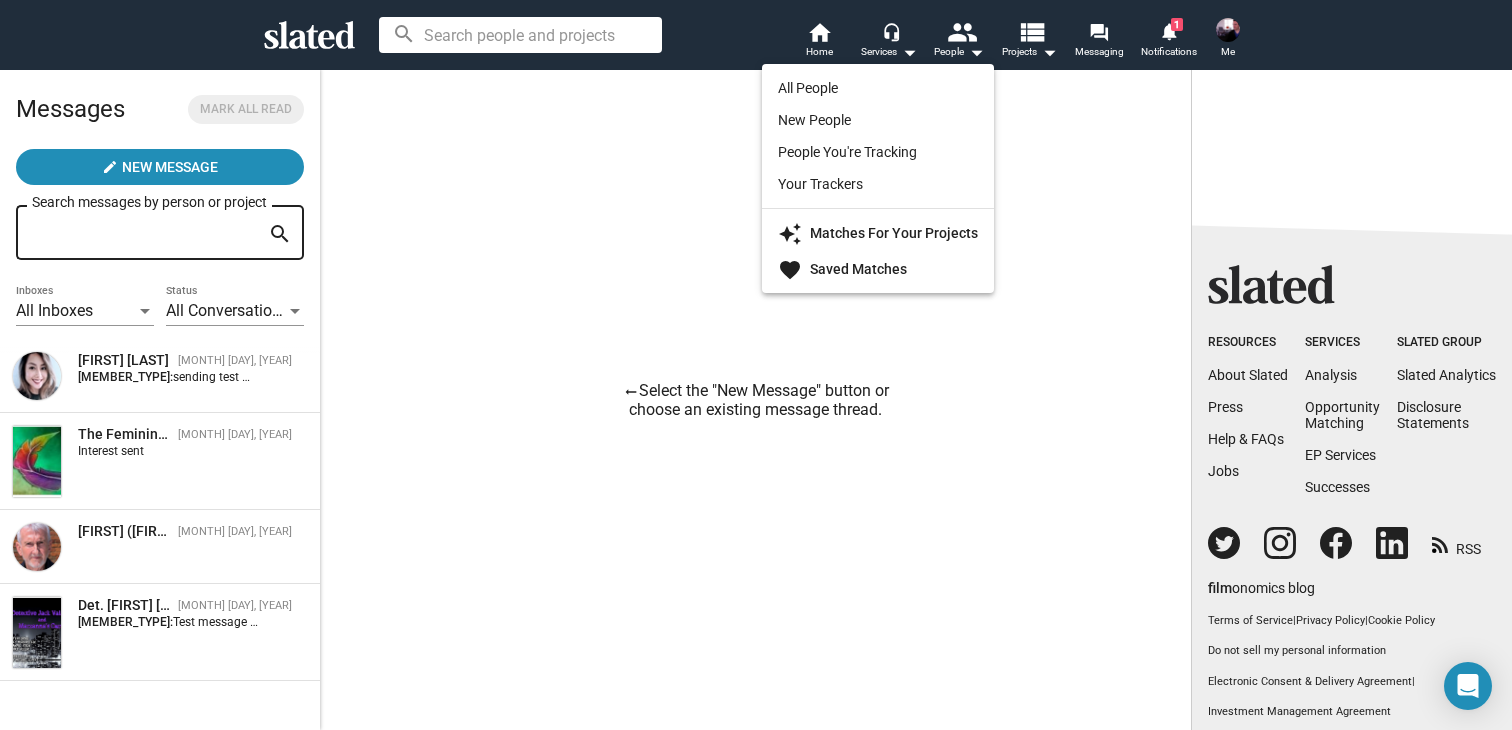 click at bounding box center (756, 365) 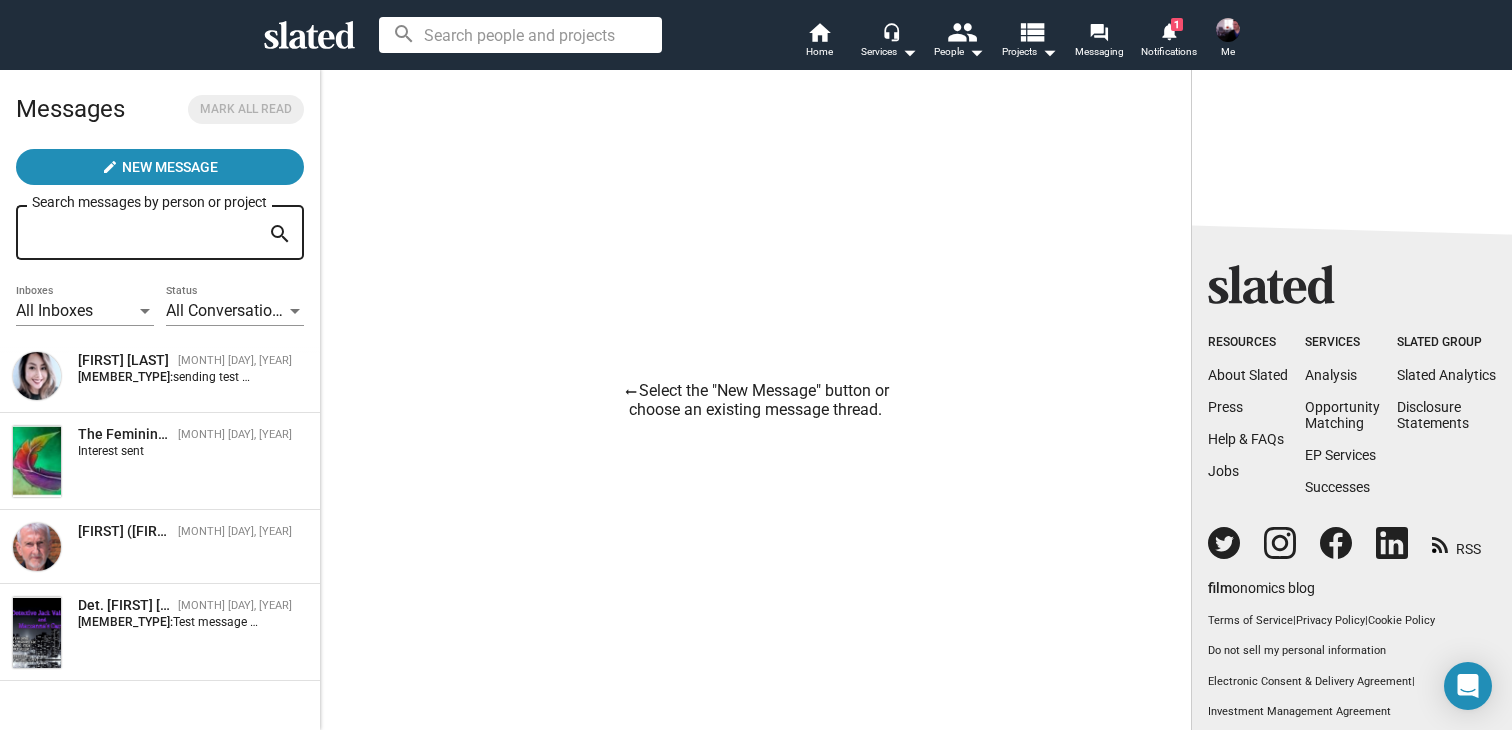 click on "search home Home headset_mic  Services  arrow_drop_down people  People  arrow_drop_down view_list  Projects  arrow_drop_down forum Messaging notifications 1 Notifications Me" at bounding box center [756, 35] 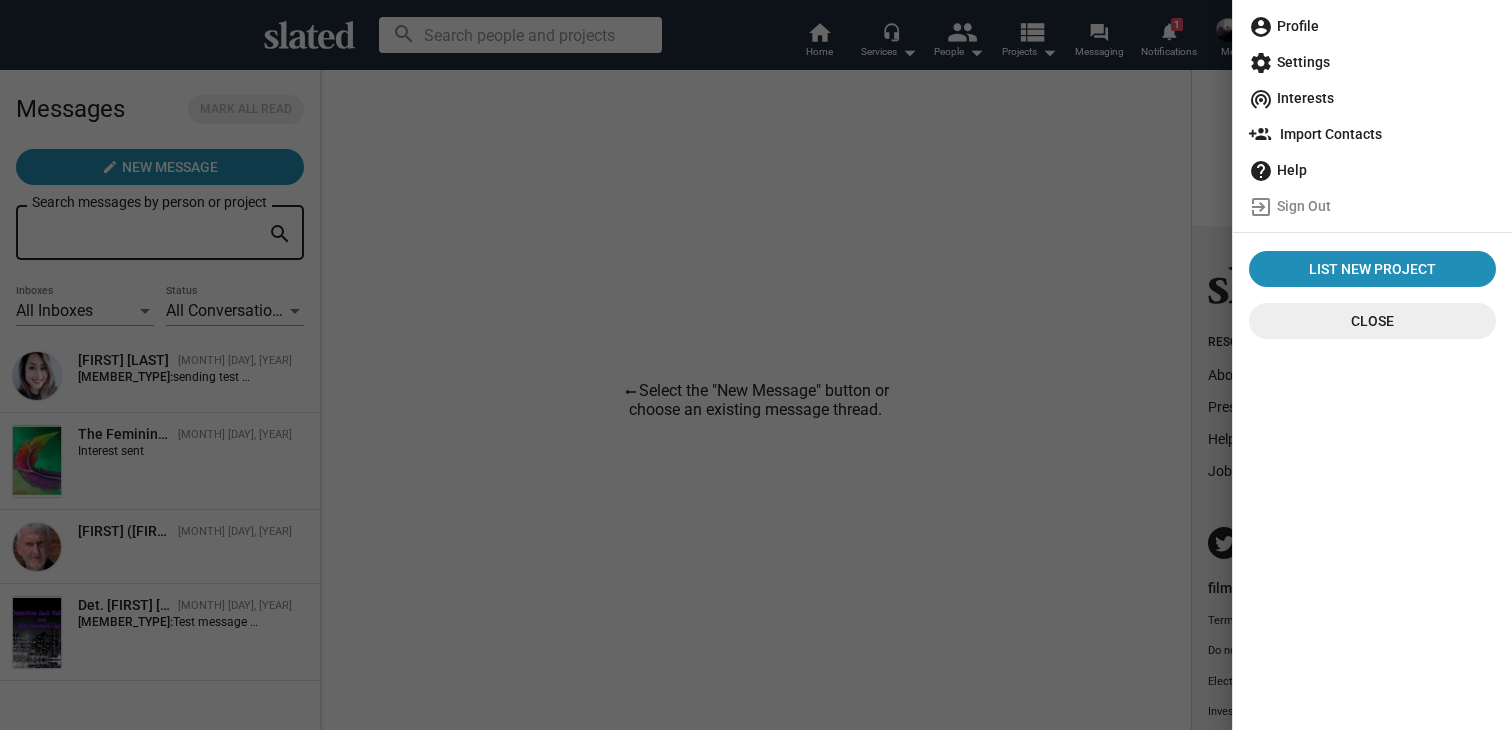 click on "account_circle  Profile" 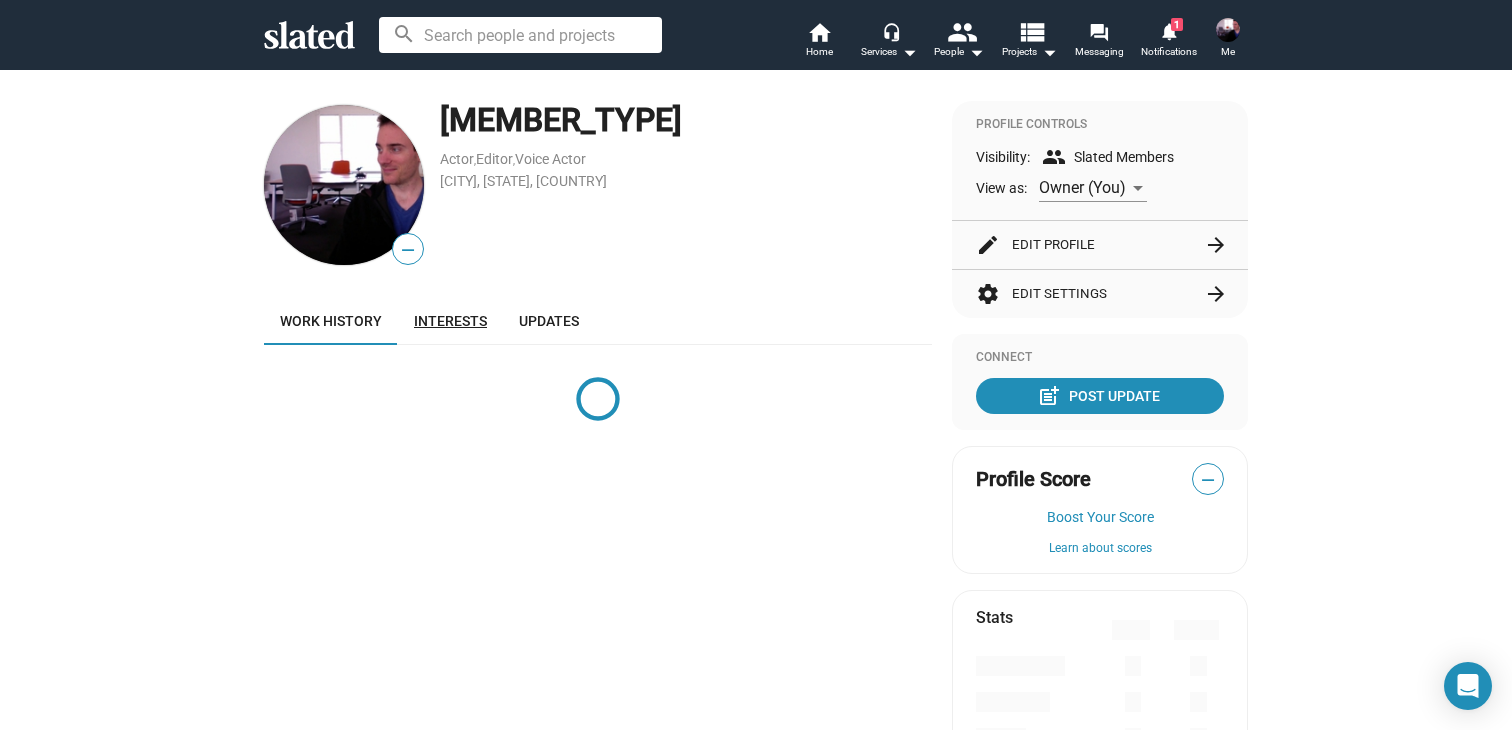 click on "Interests" at bounding box center [450, 321] 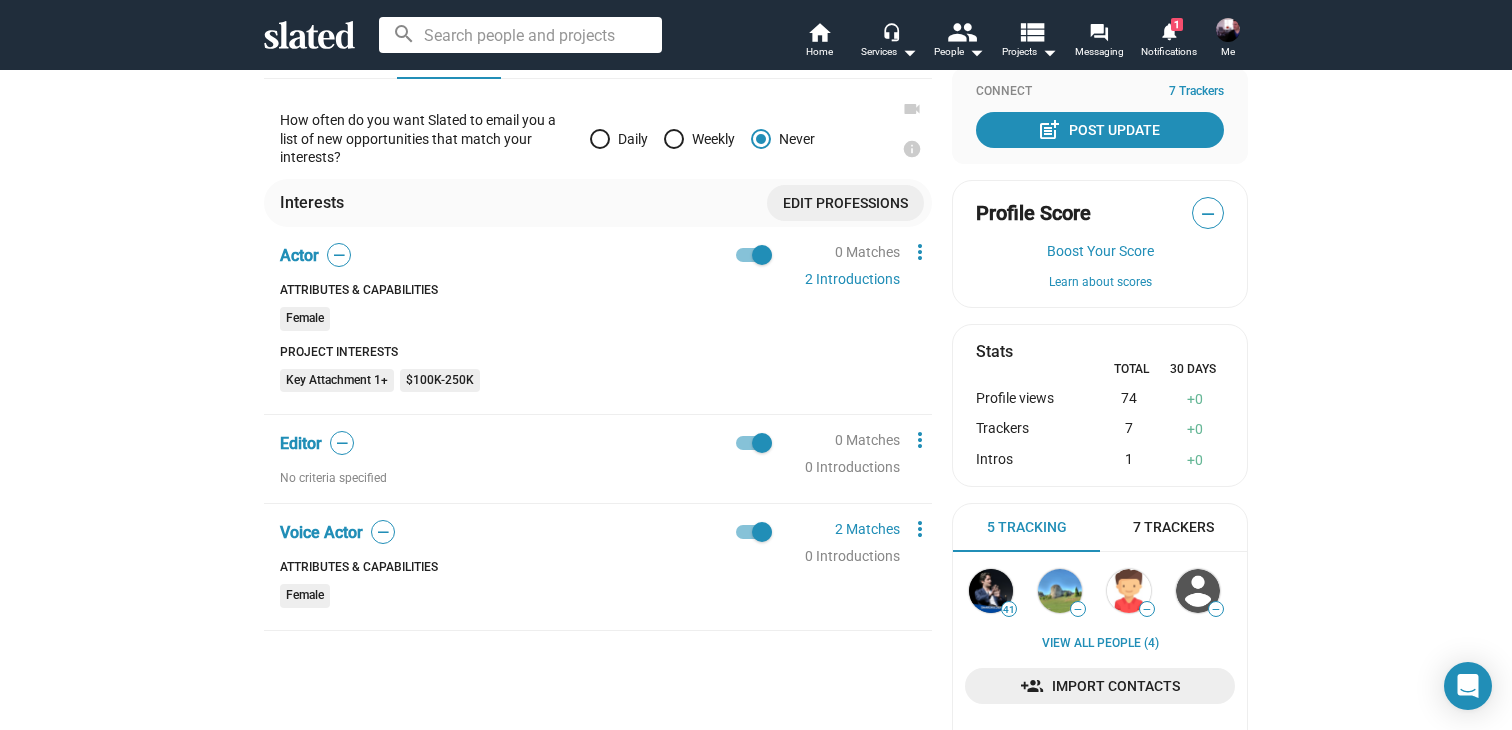 scroll, scrollTop: 271, scrollLeft: 0, axis: vertical 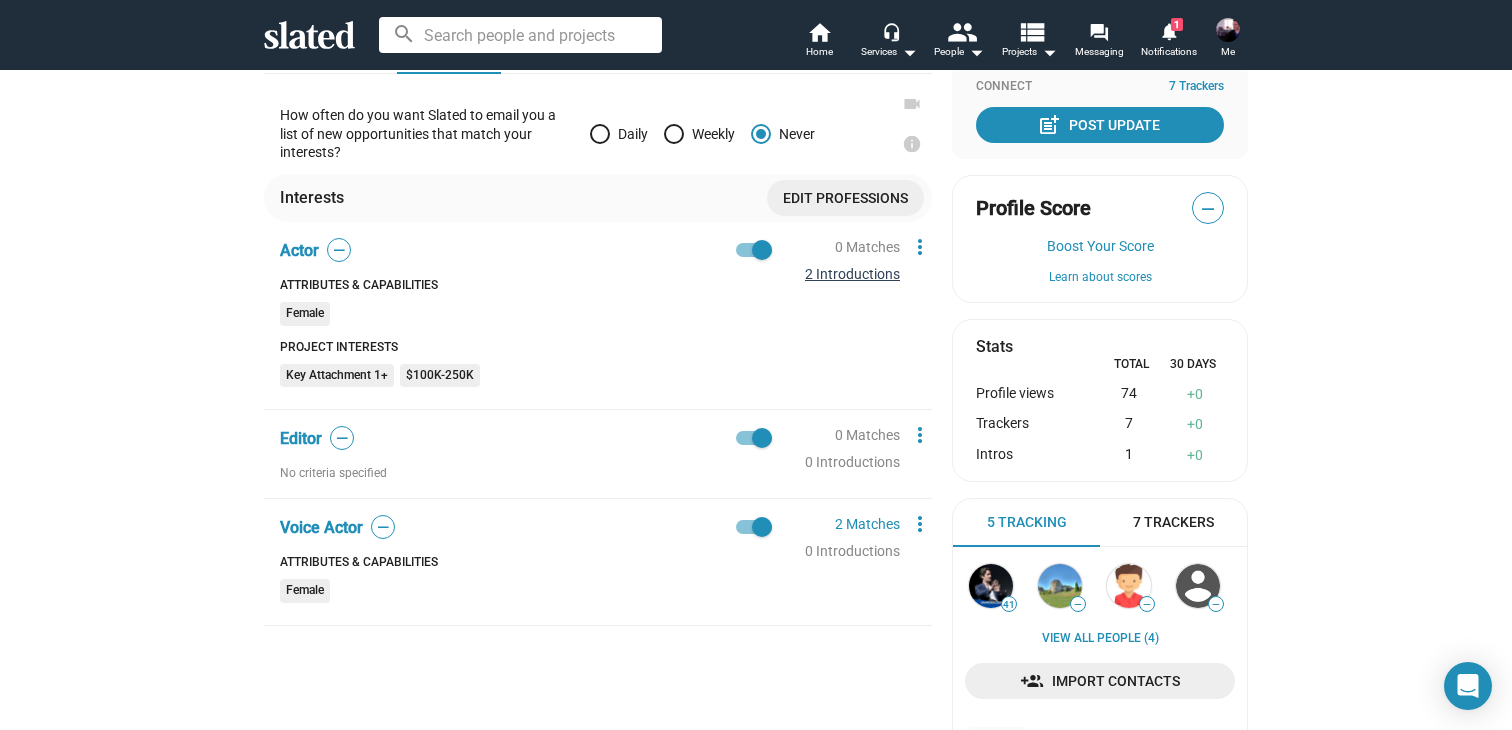click on "2 Introductions" 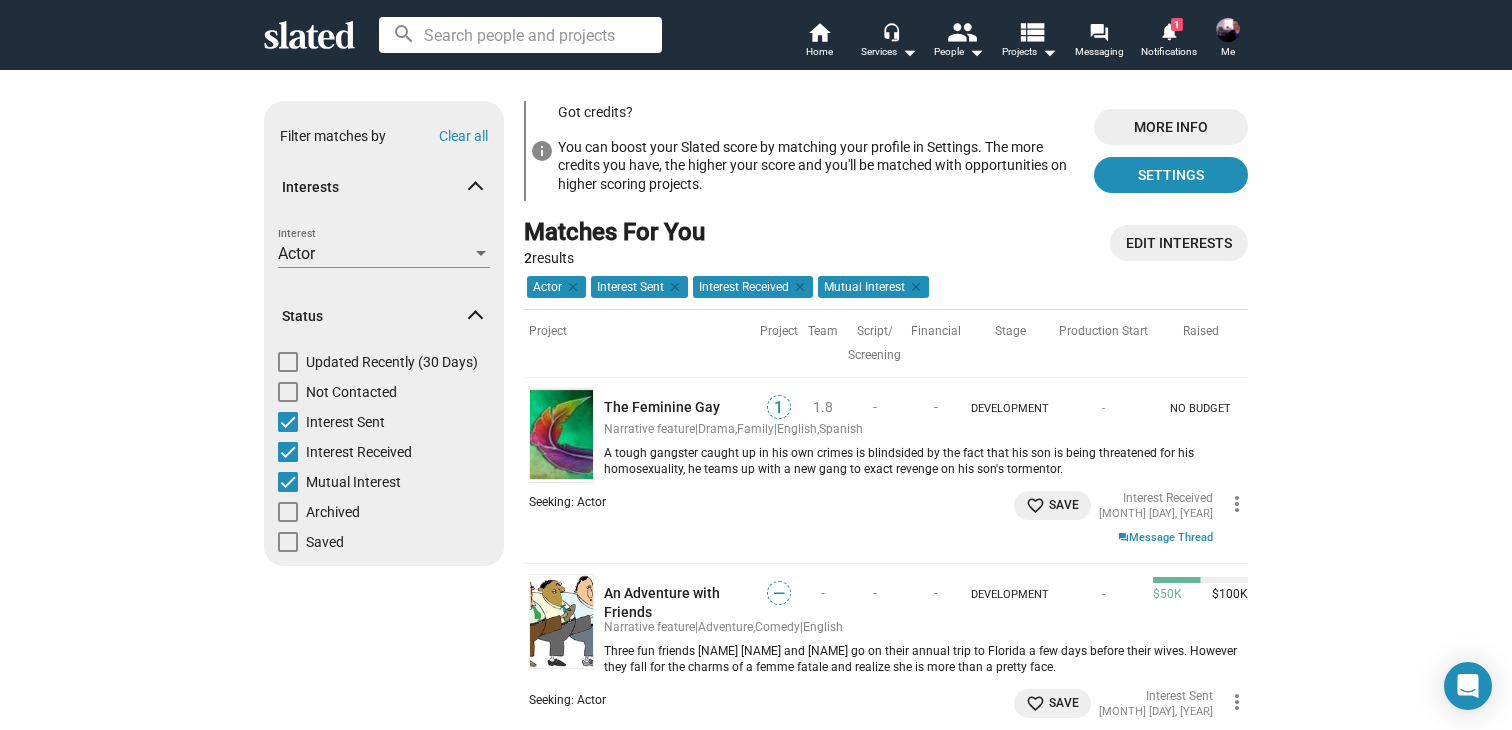 scroll, scrollTop: 0, scrollLeft: 0, axis: both 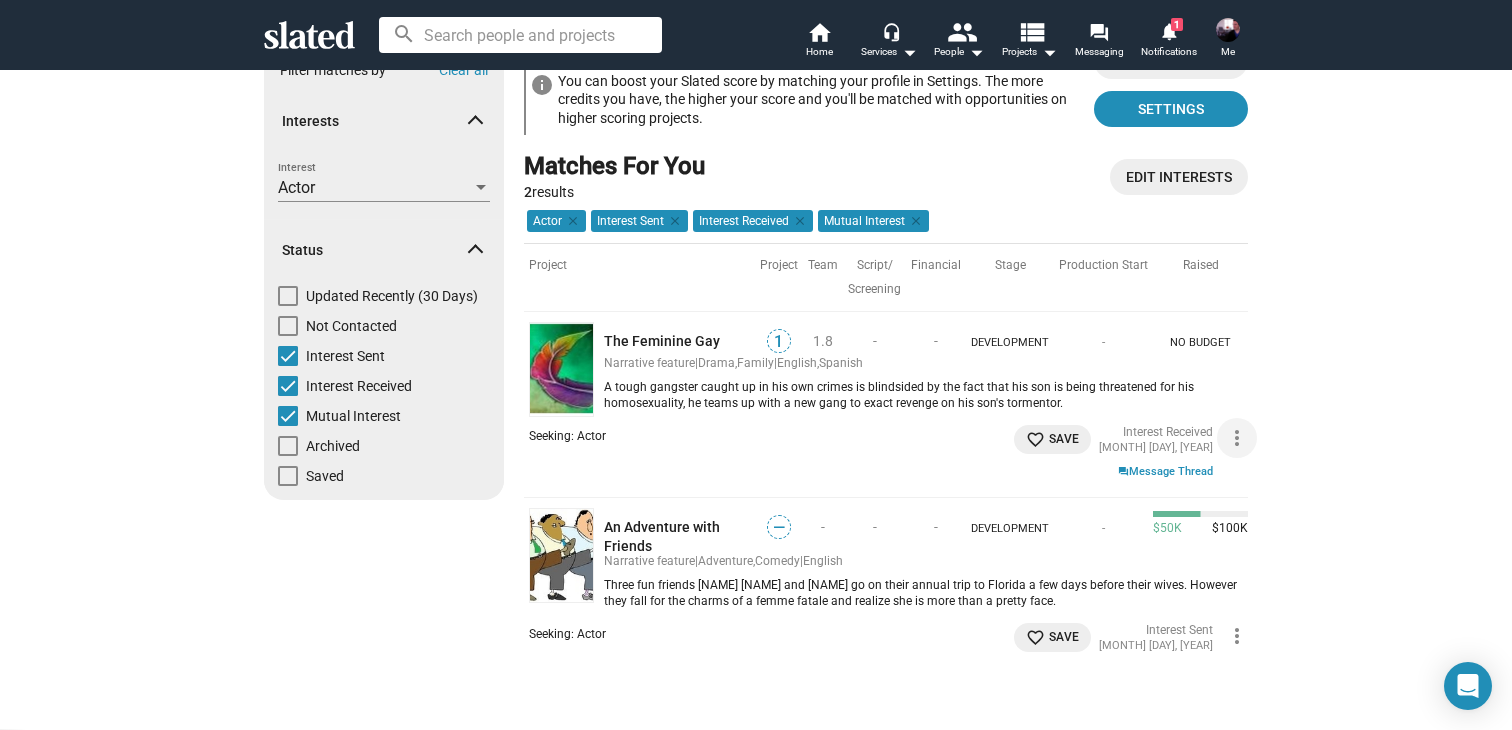 click on "more_vert" 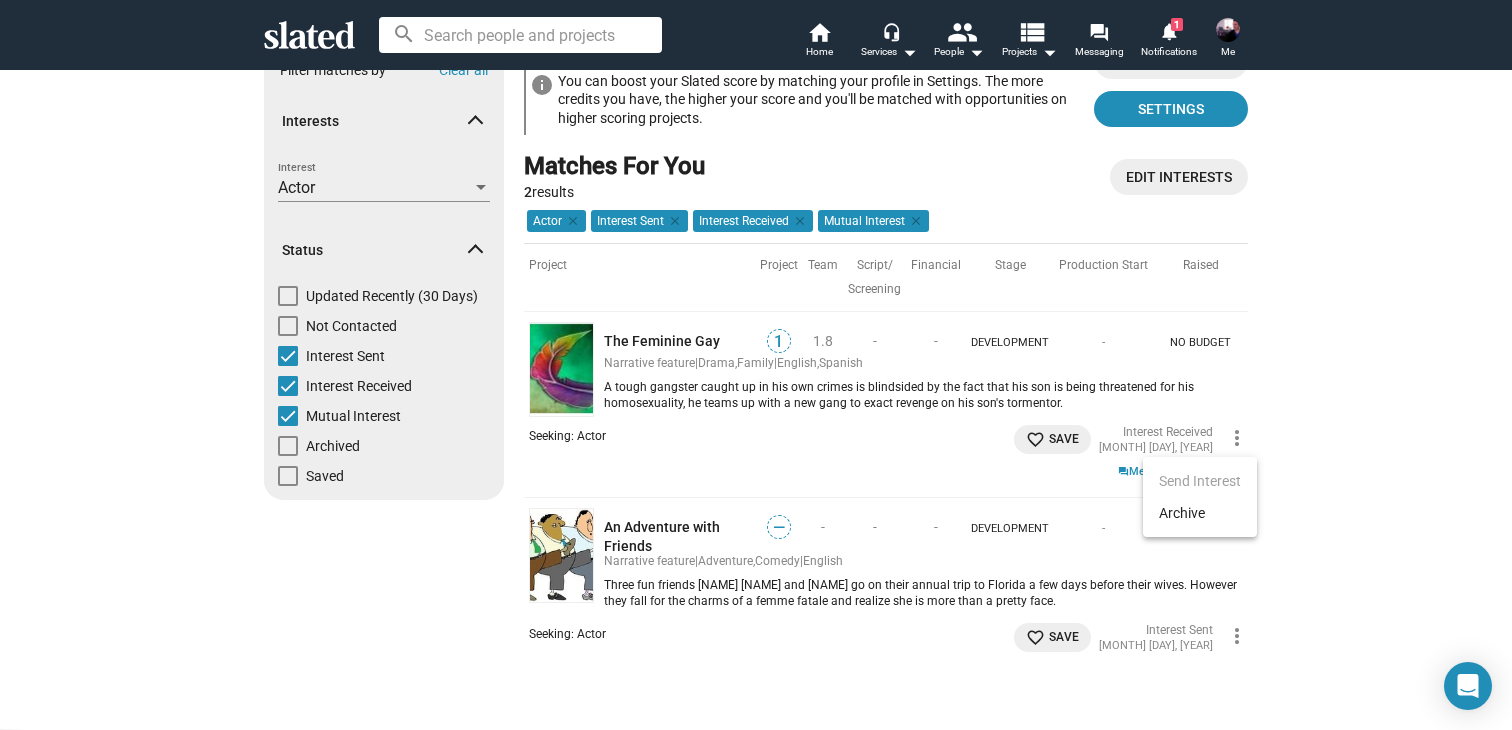 click at bounding box center [756, 365] 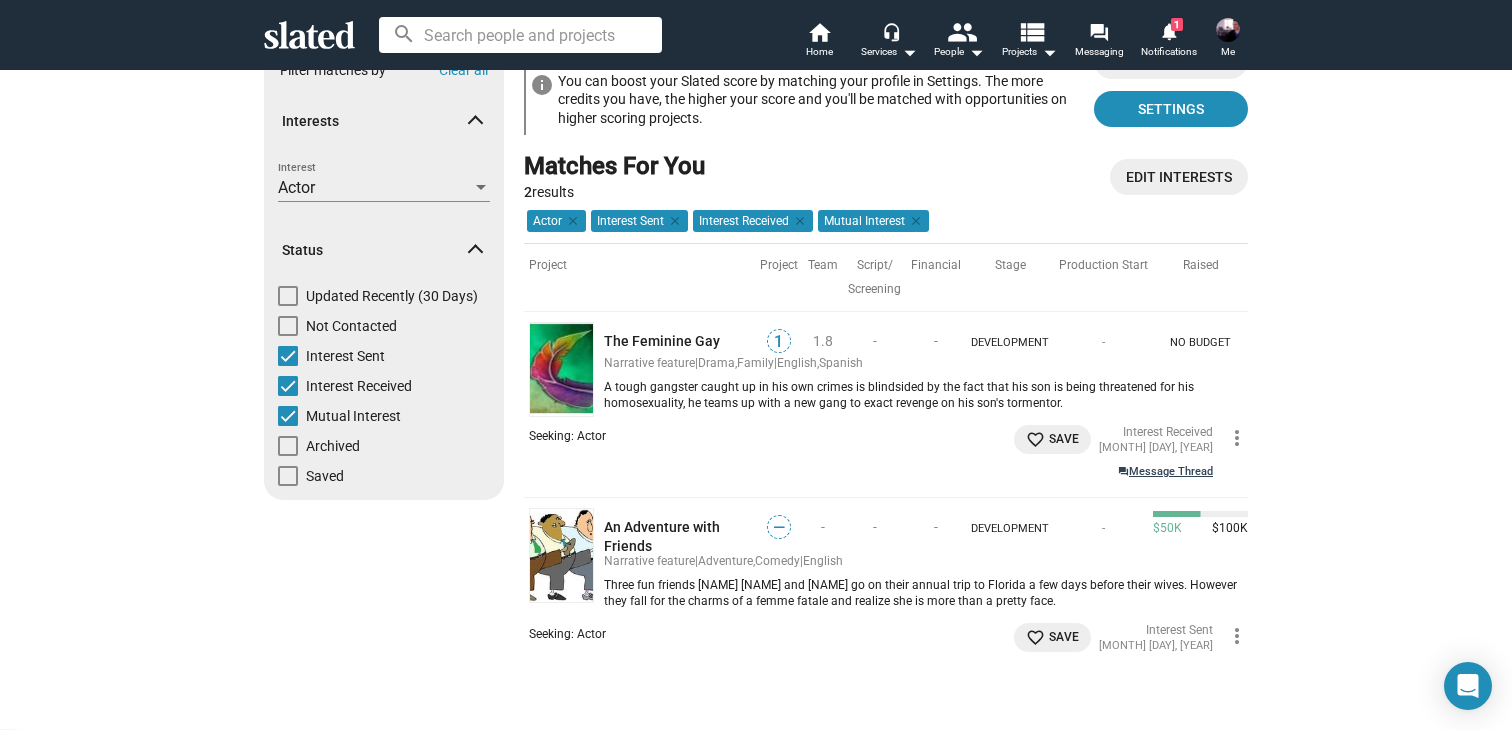 click on "question_answer  Message Thread" 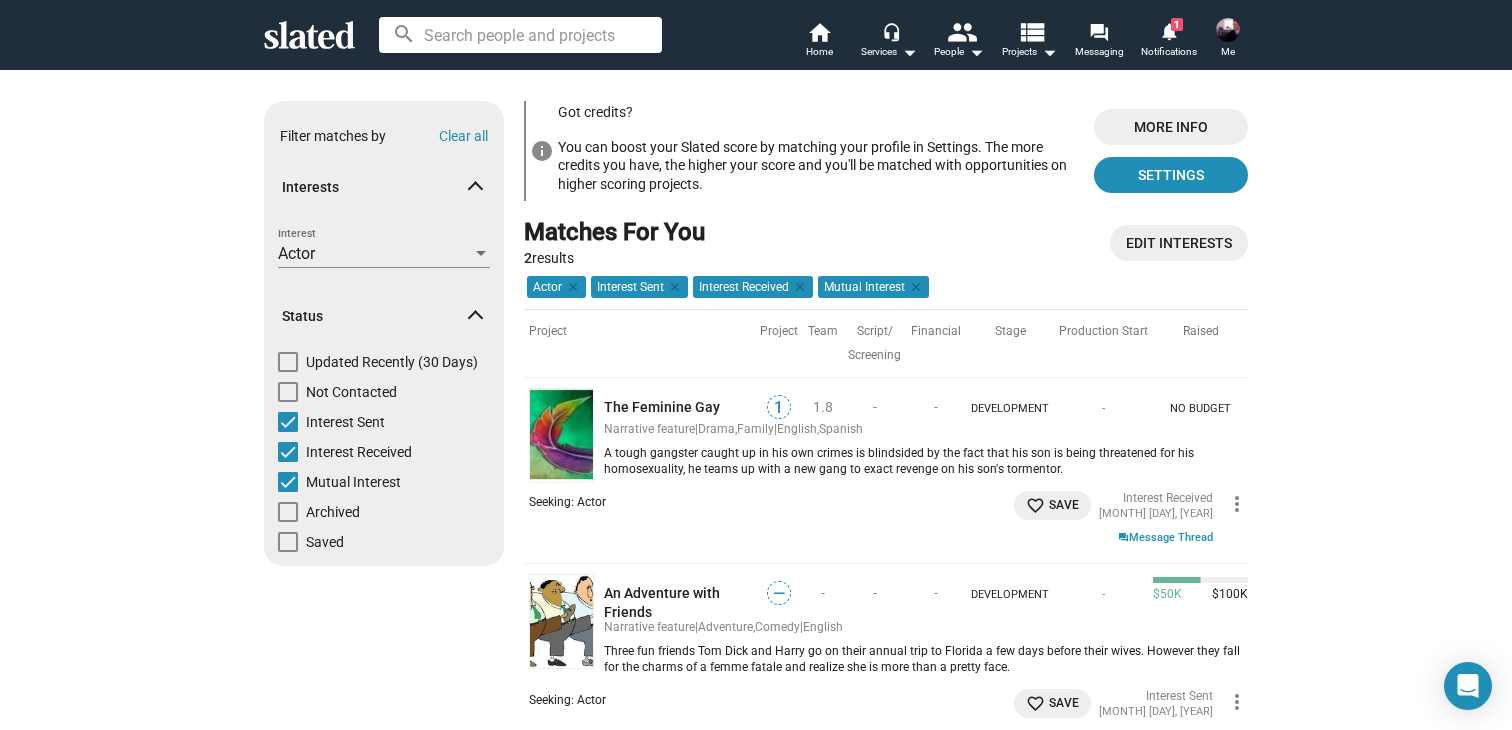 scroll, scrollTop: 0, scrollLeft: 0, axis: both 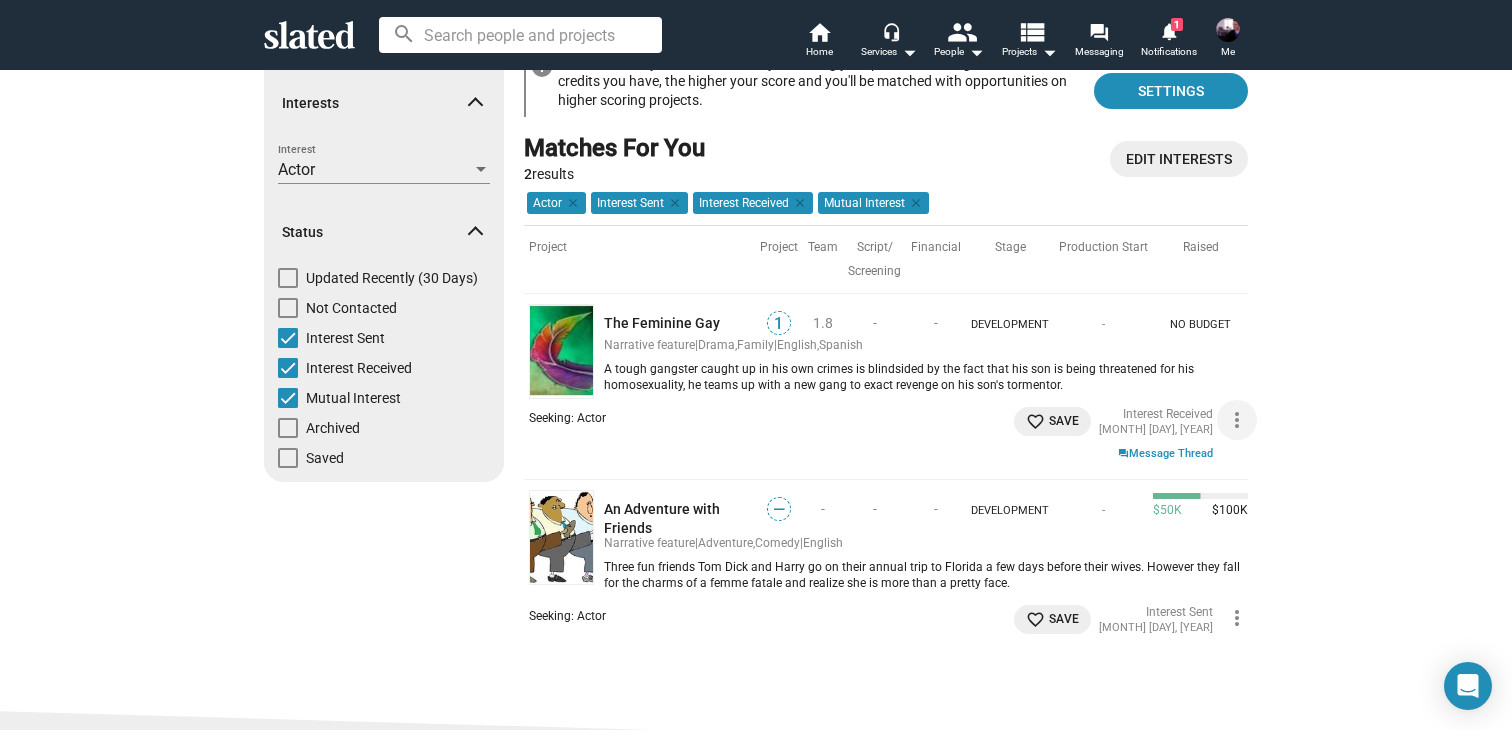 click on "more_vert" 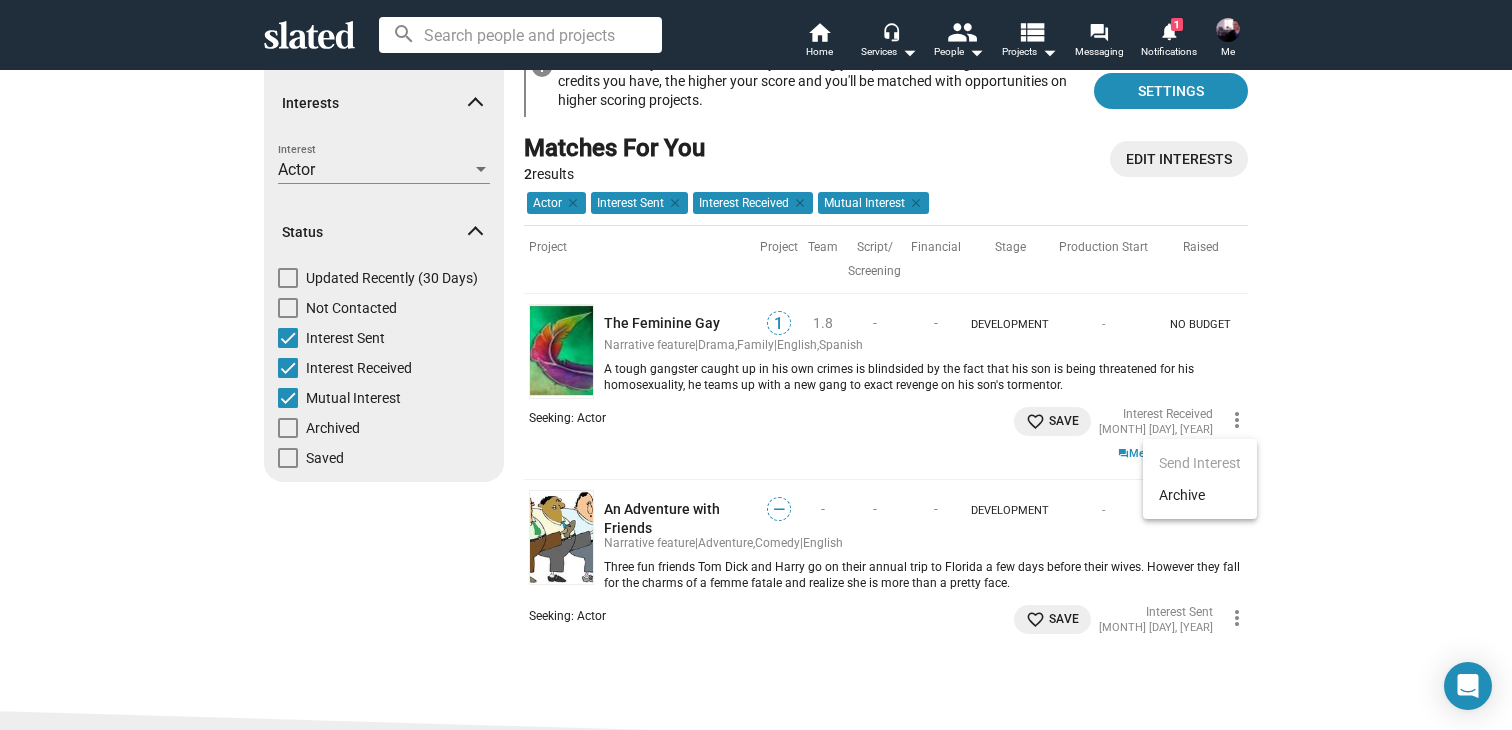click at bounding box center [756, 365] 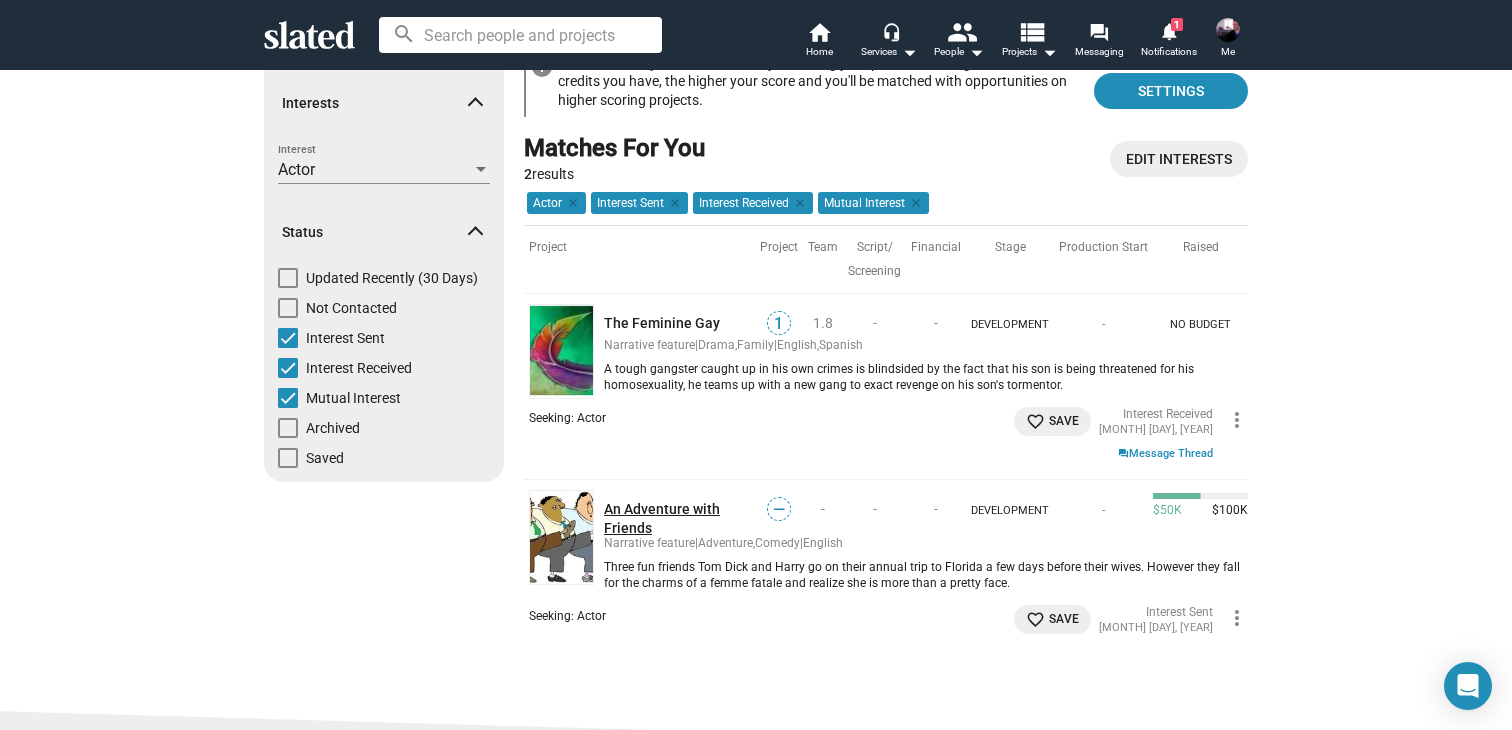 type 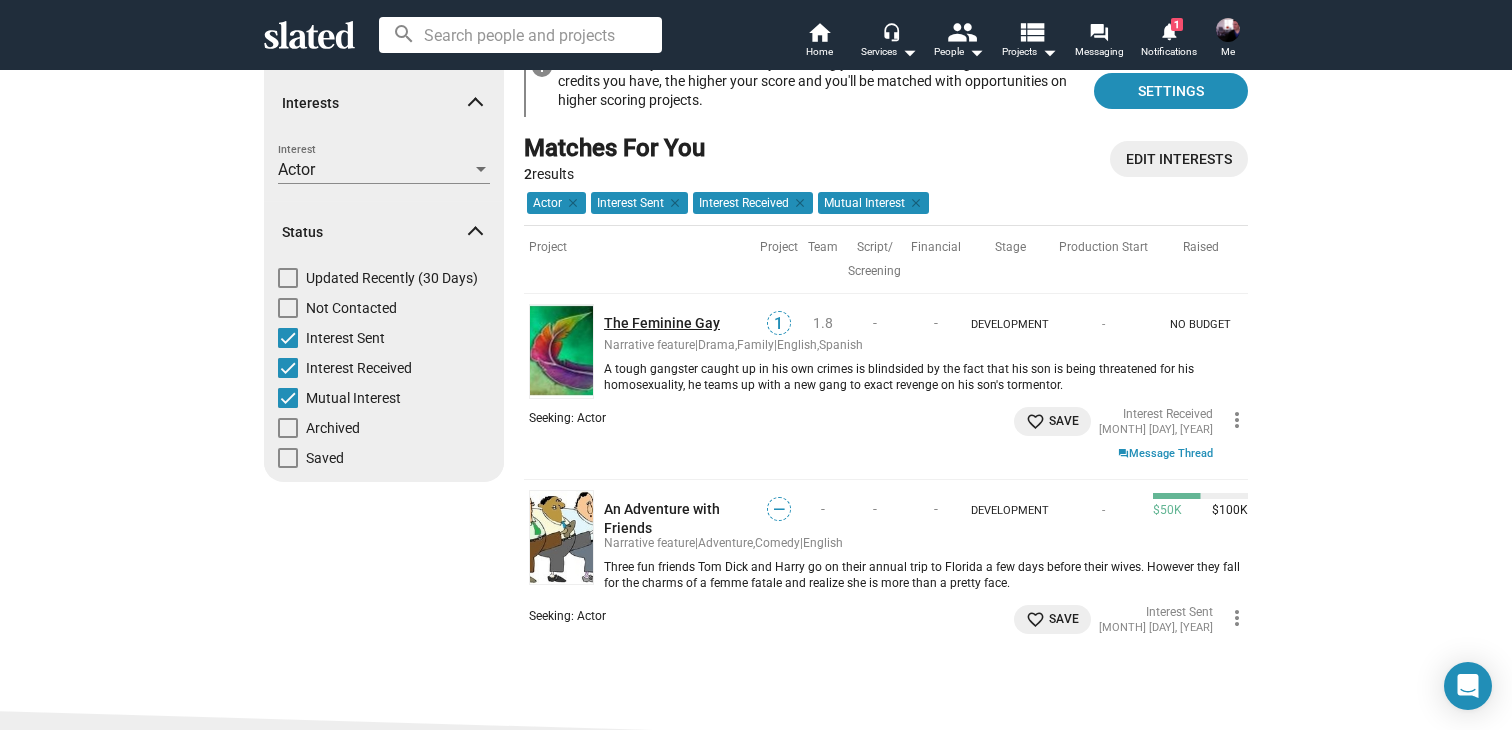 click on "The Feminine Gay" 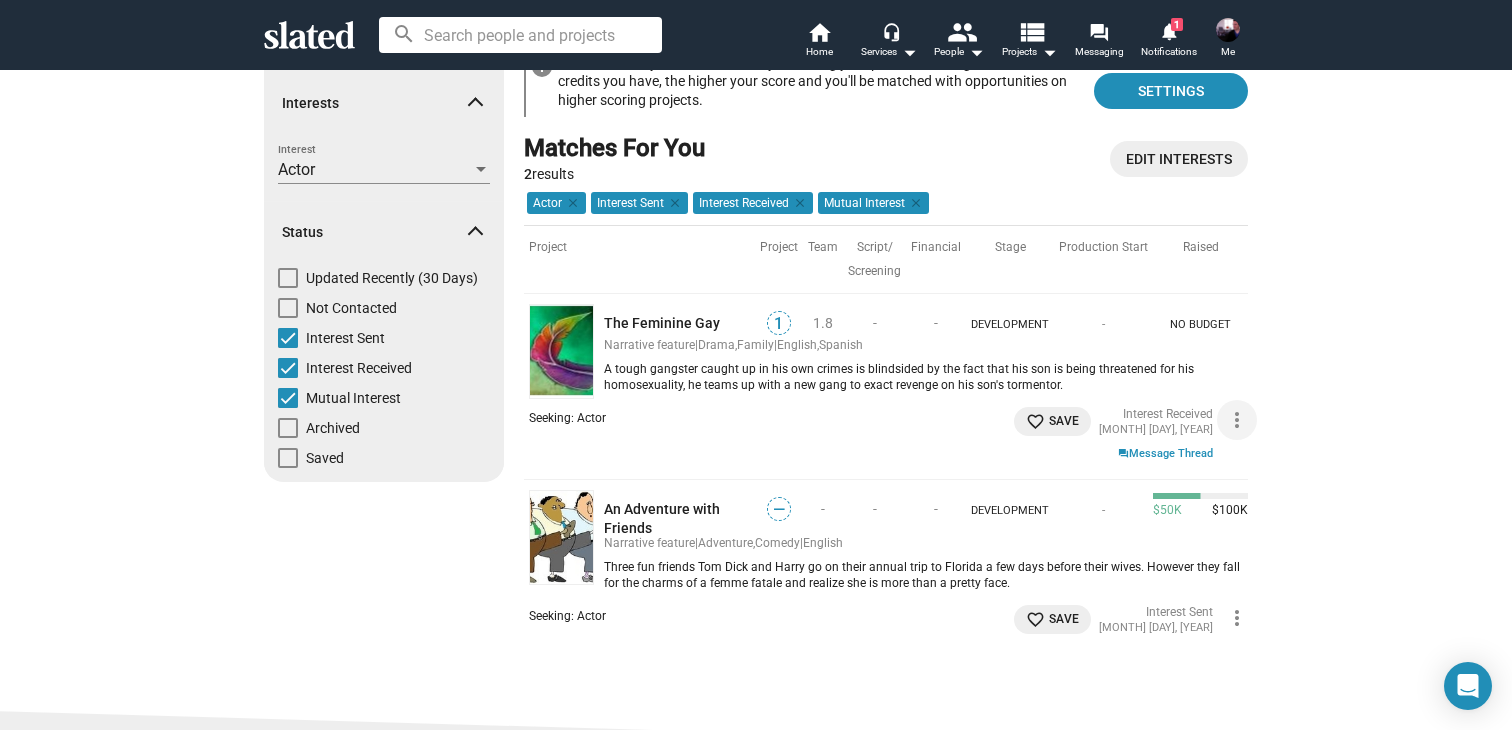click on "more_vert" 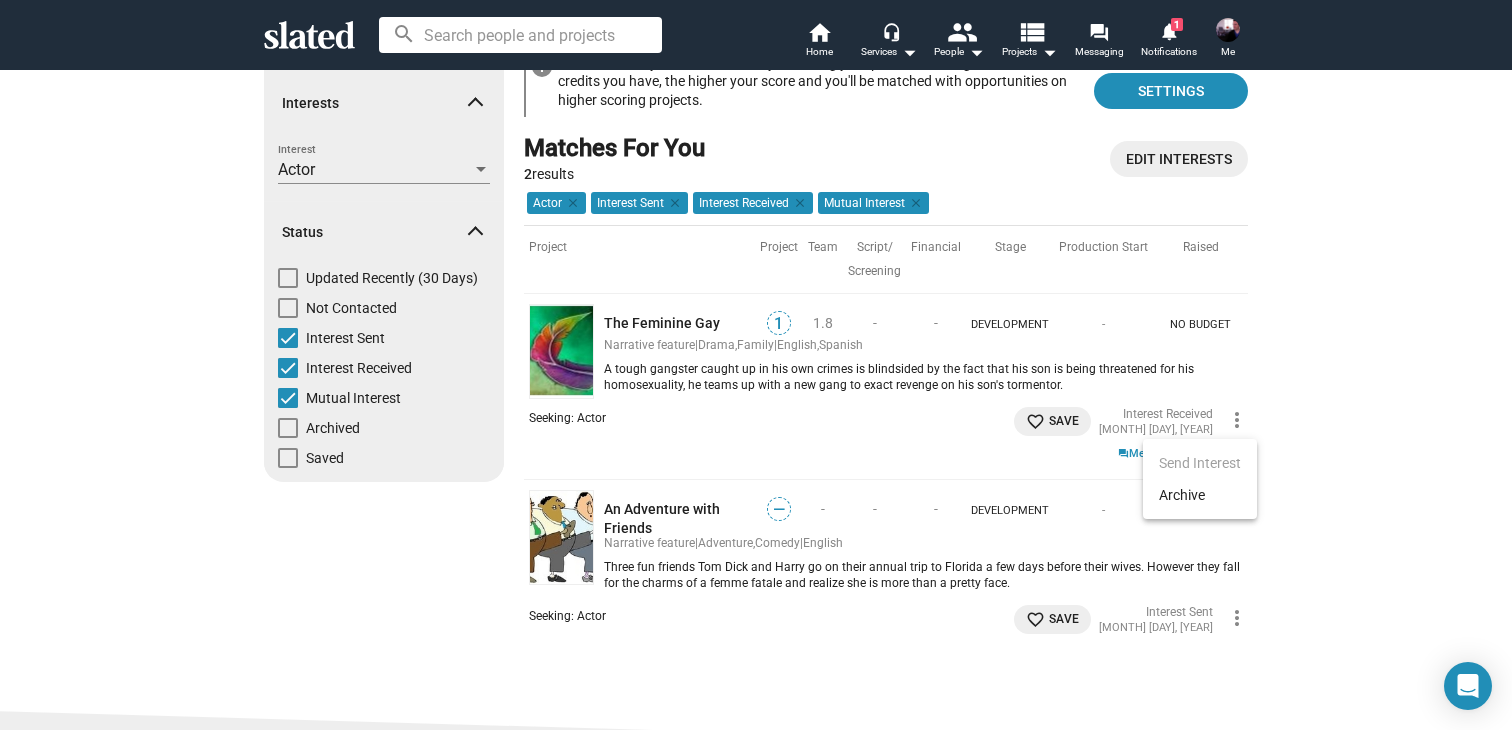 click at bounding box center (756, 365) 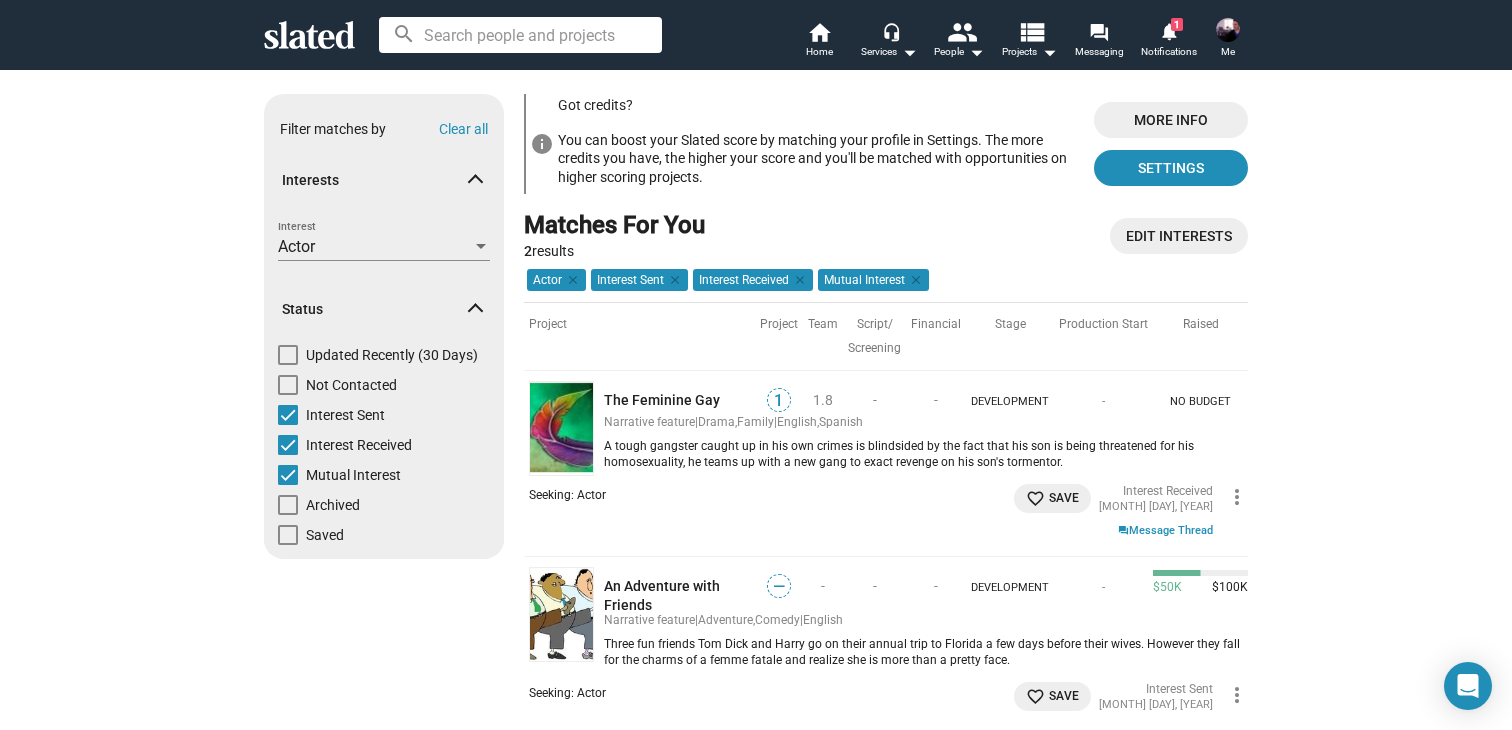scroll, scrollTop: 0, scrollLeft: 0, axis: both 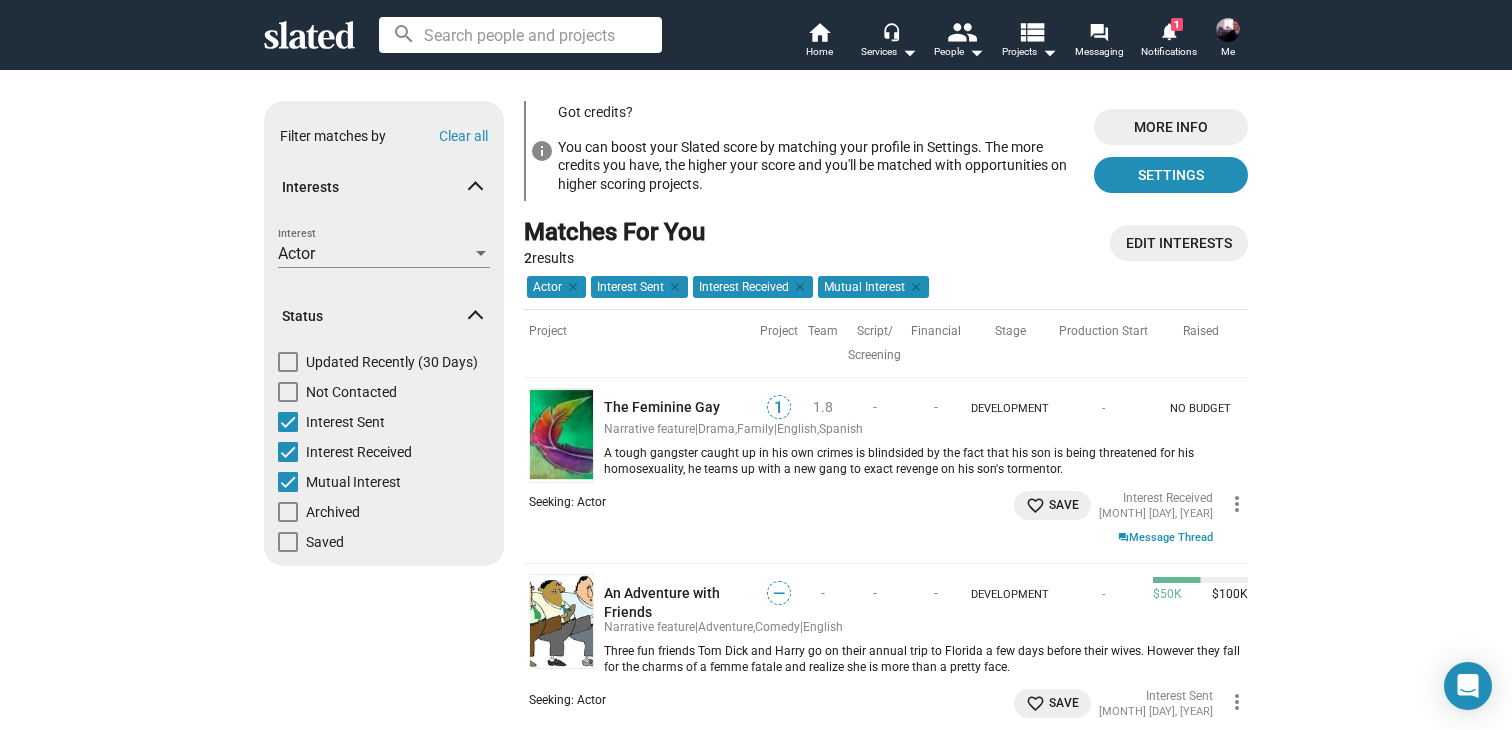 click at bounding box center [1228, 30] 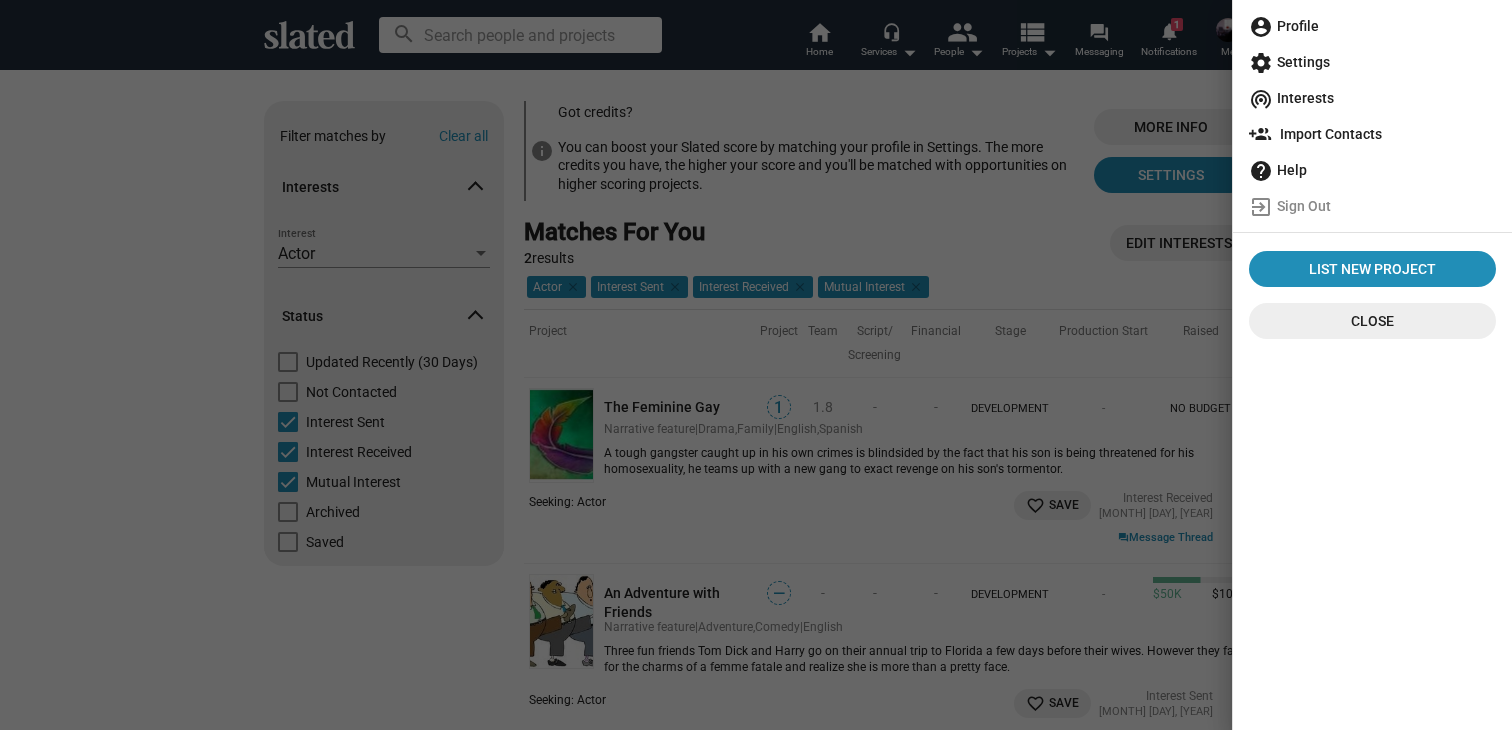 click 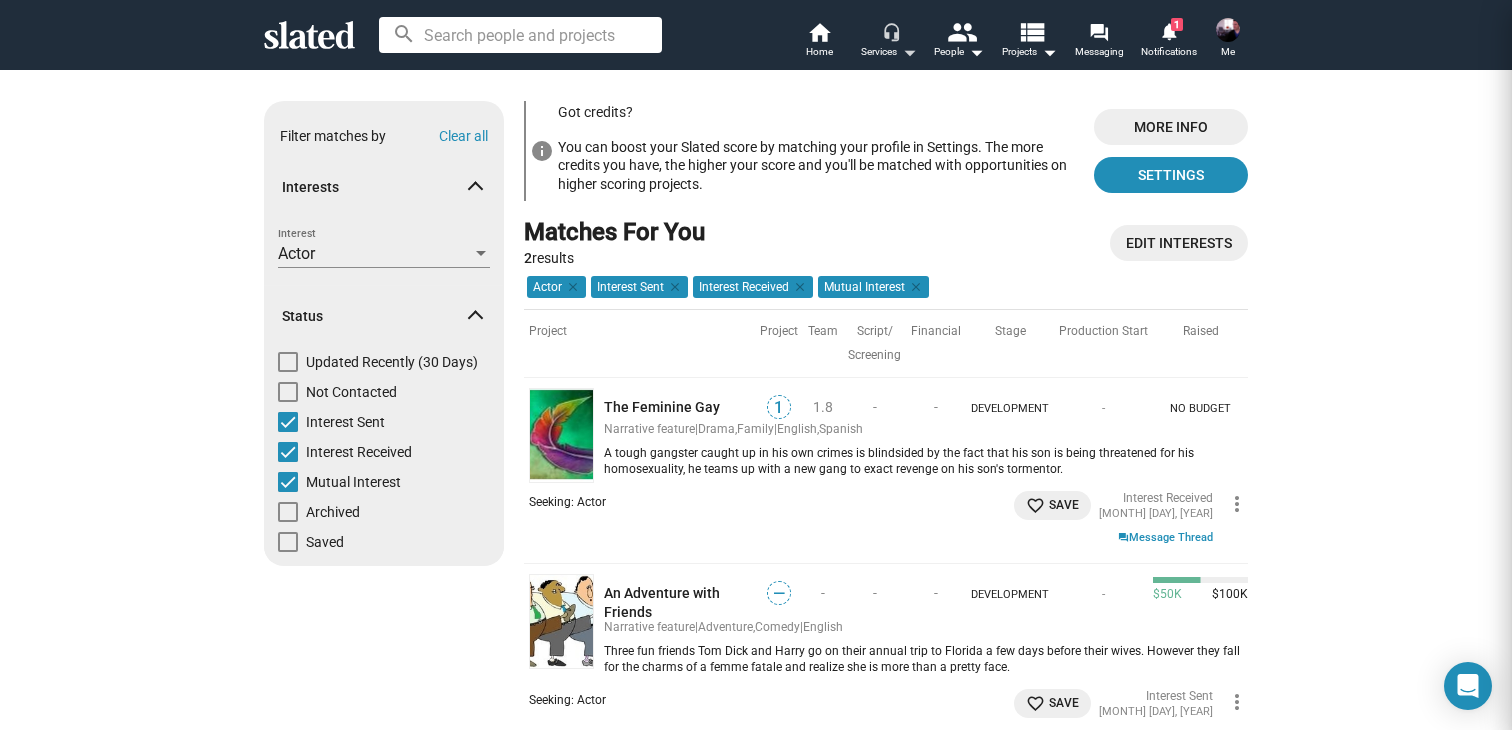click on "arrow_drop_down" at bounding box center (909, 52) 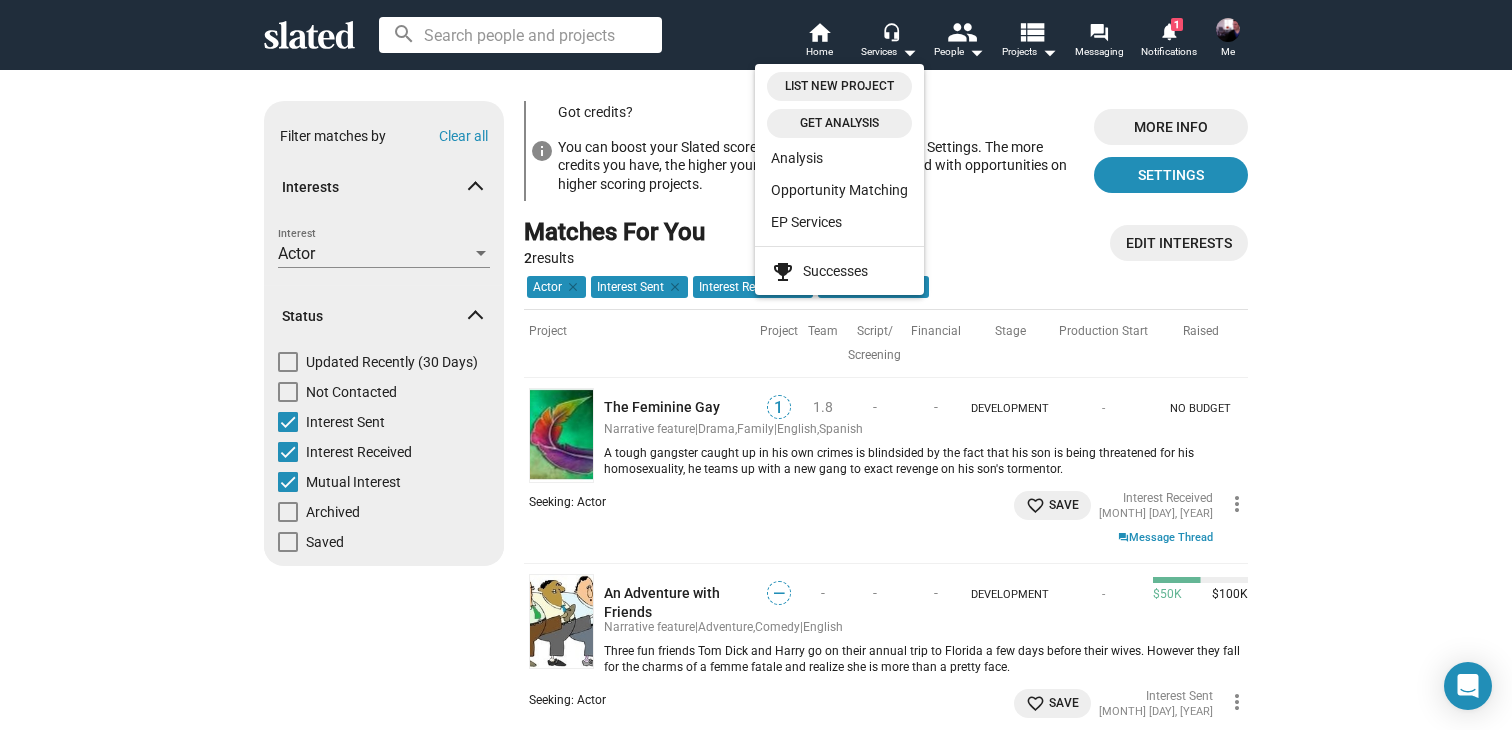click at bounding box center [756, 365] 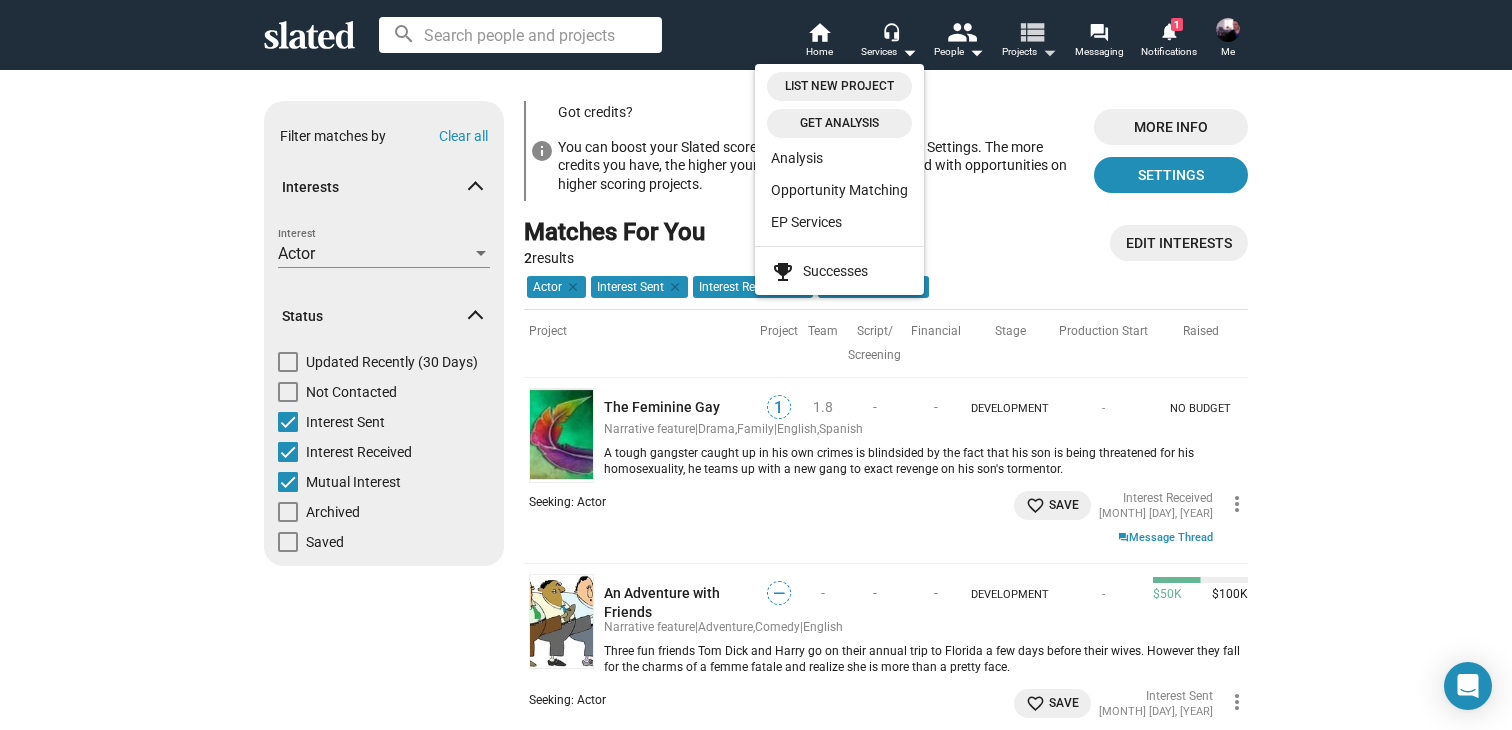 click on "arrow_drop_down" at bounding box center (1049, 52) 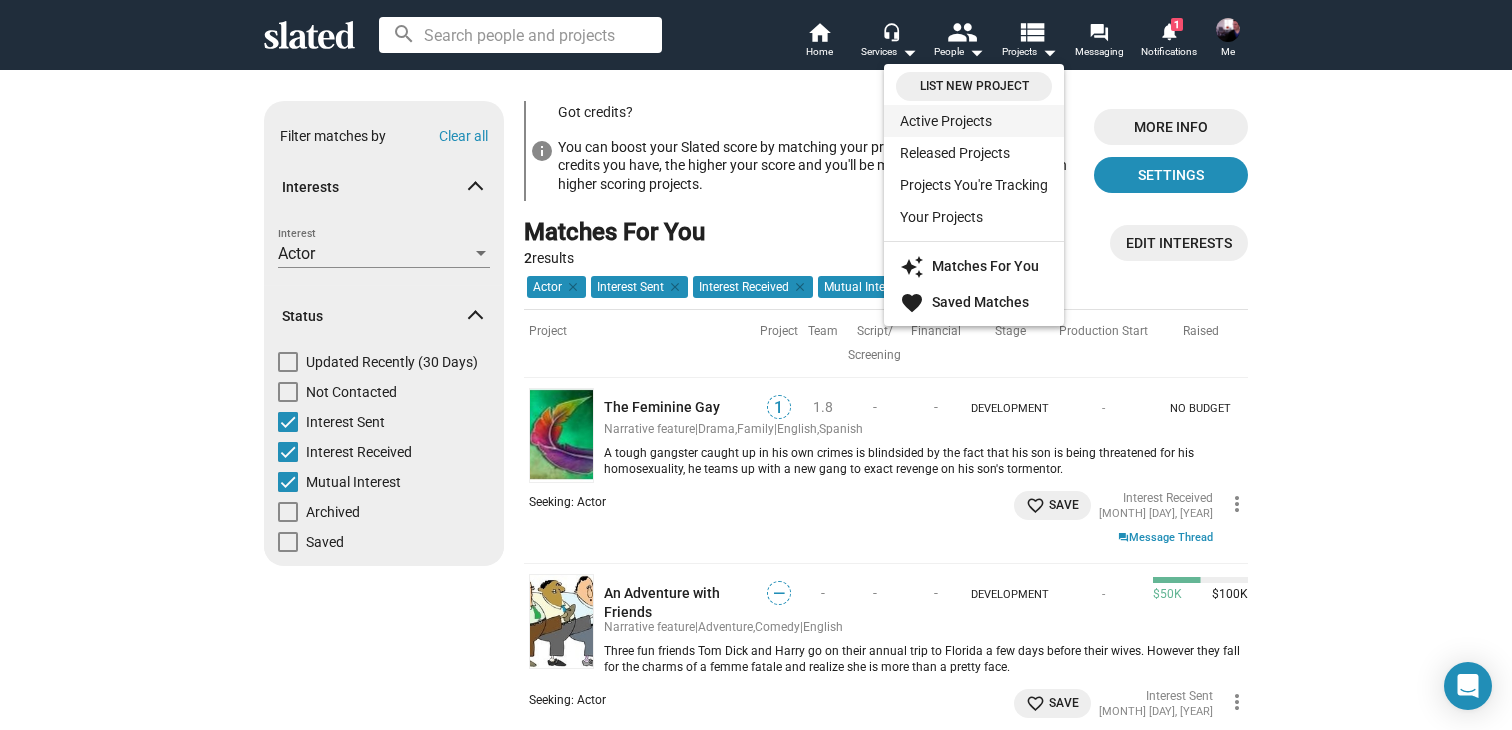 click on "Active Projects" at bounding box center (974, 121) 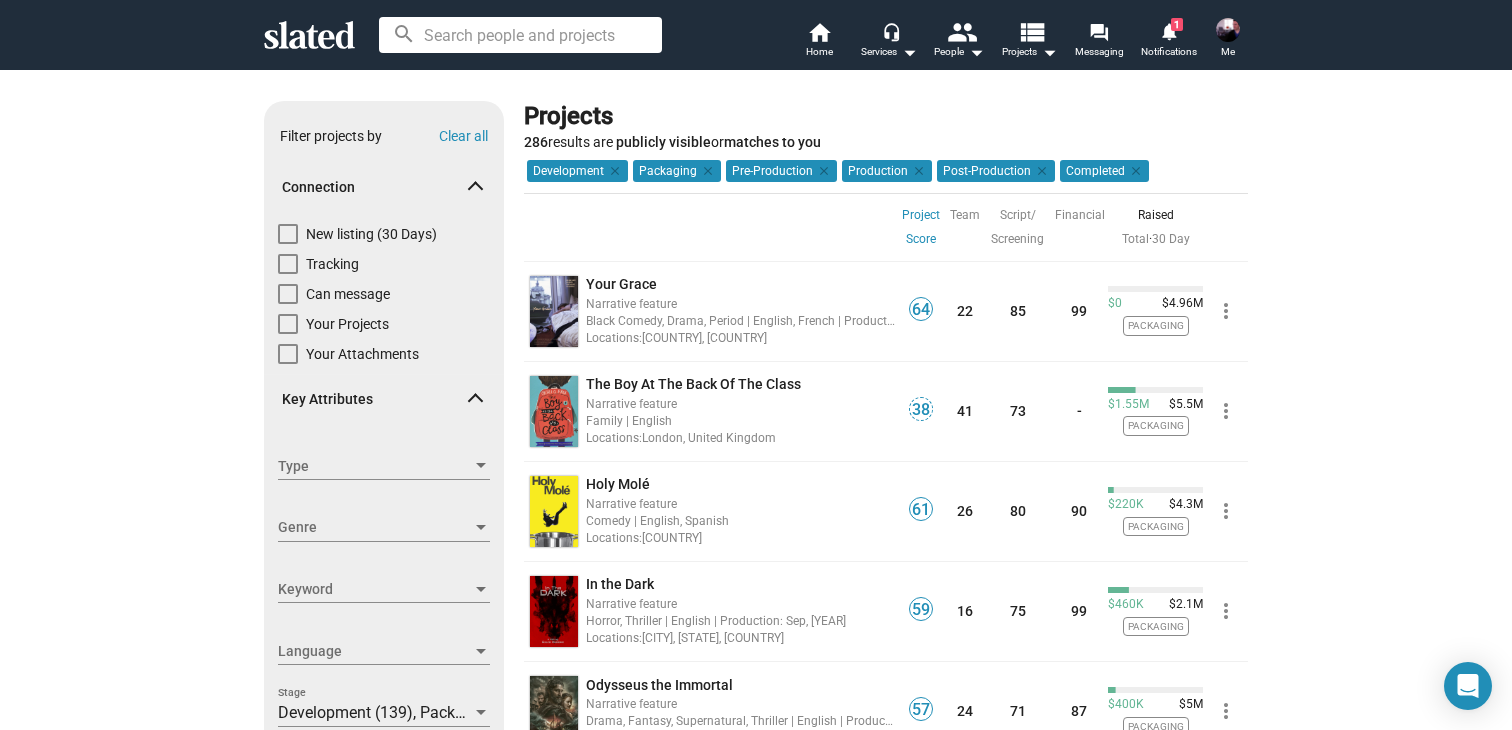 click on "Can message" at bounding box center (334, 299) 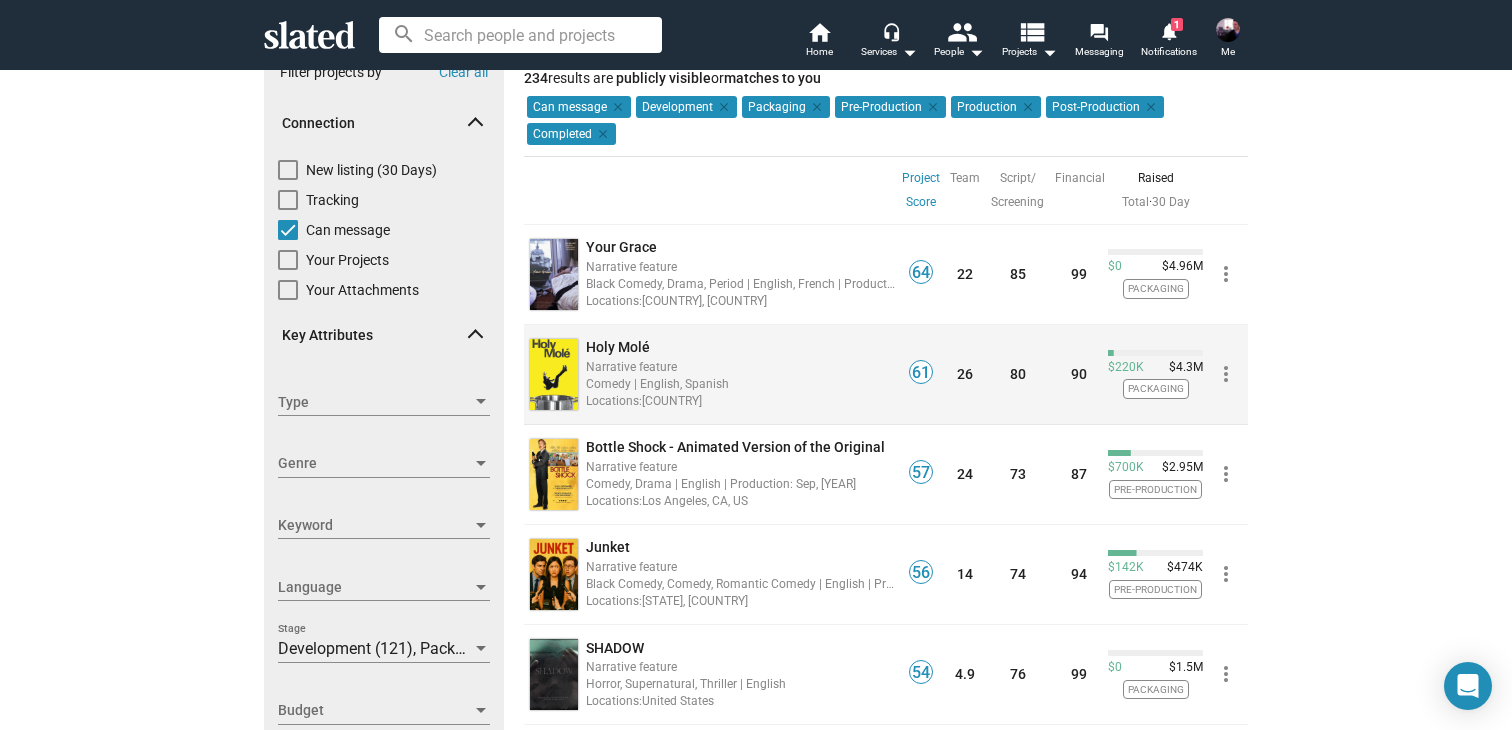 scroll, scrollTop: 71, scrollLeft: 0, axis: vertical 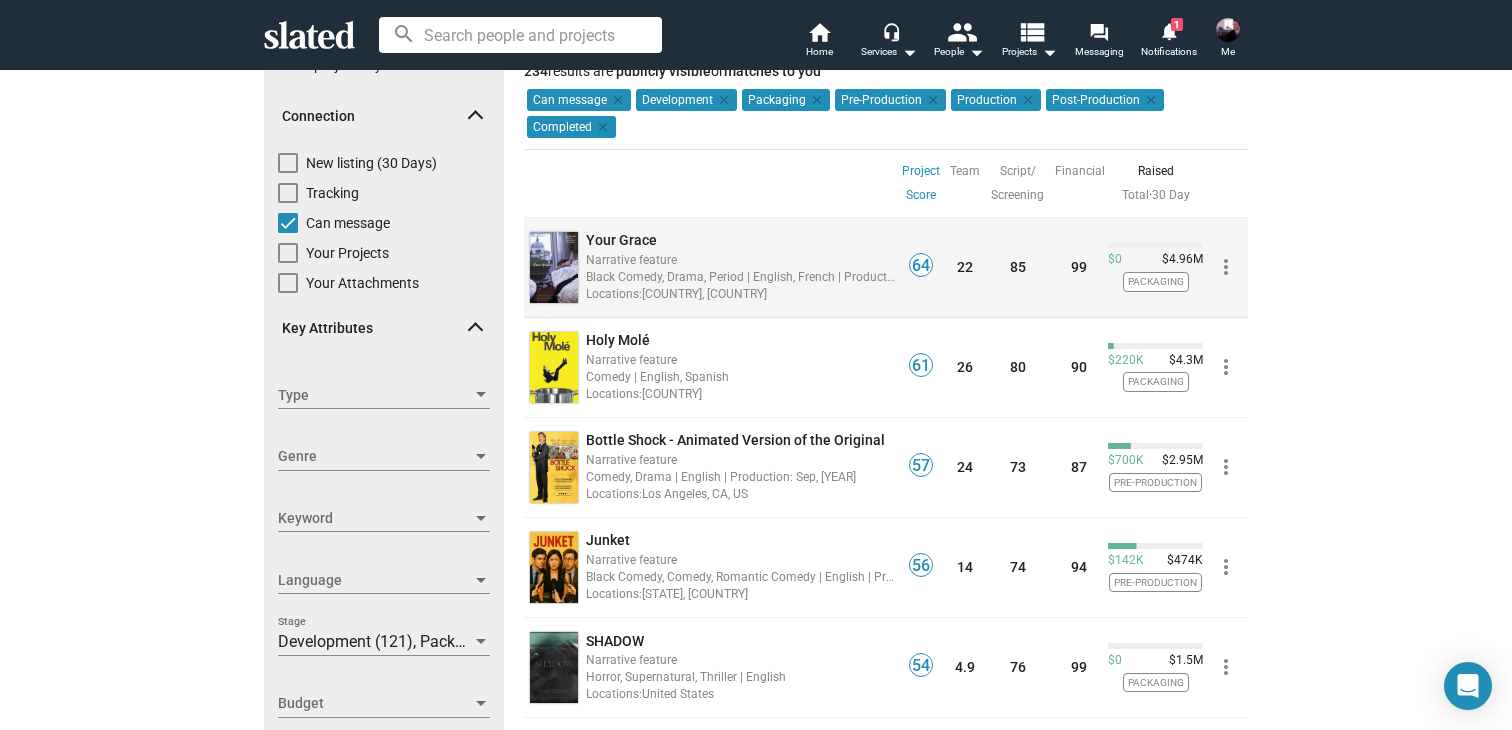 click on "Black Comedy, Drama, Period | English, French | Production: Oct, 2025" 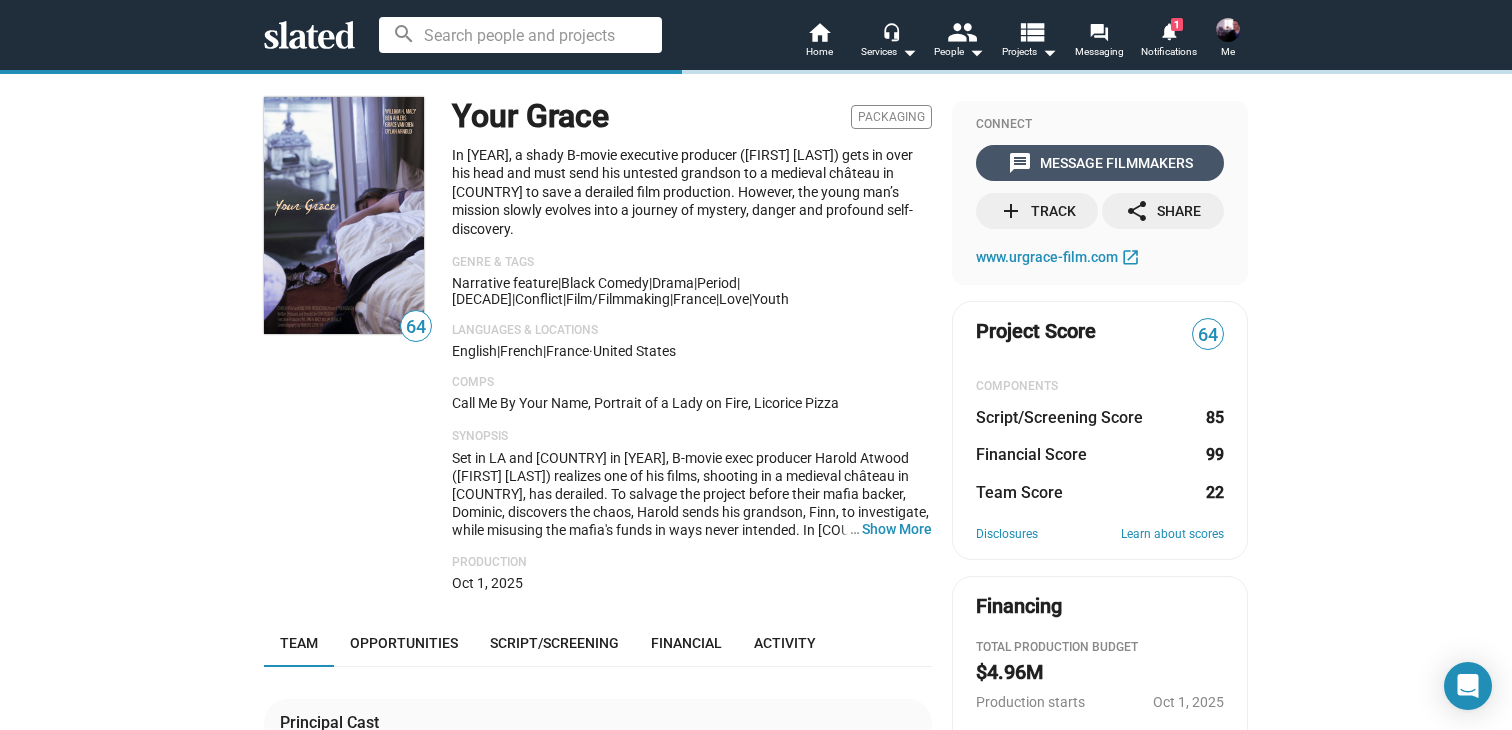 click on "message  Message Filmmakers" 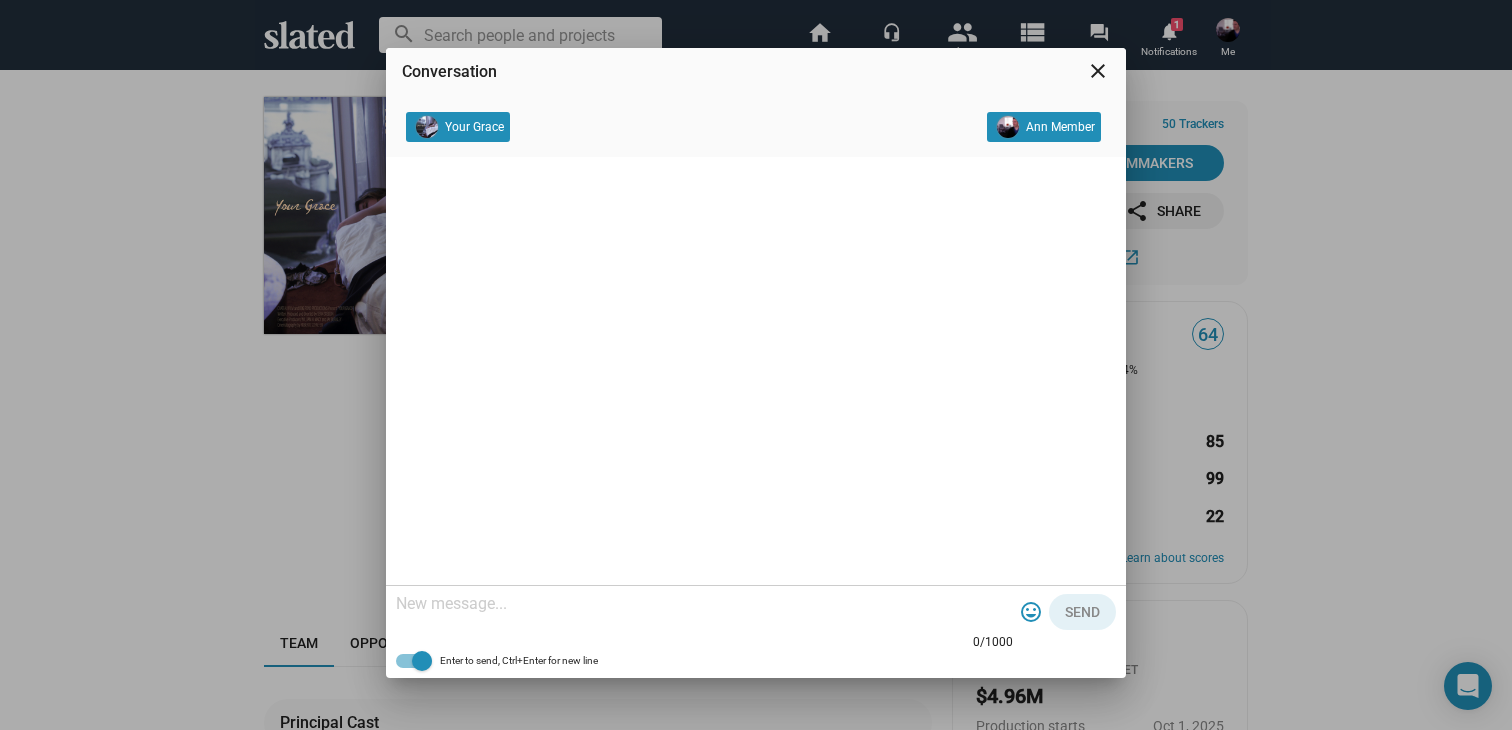 click on "Ann Member" at bounding box center (1060, 127) 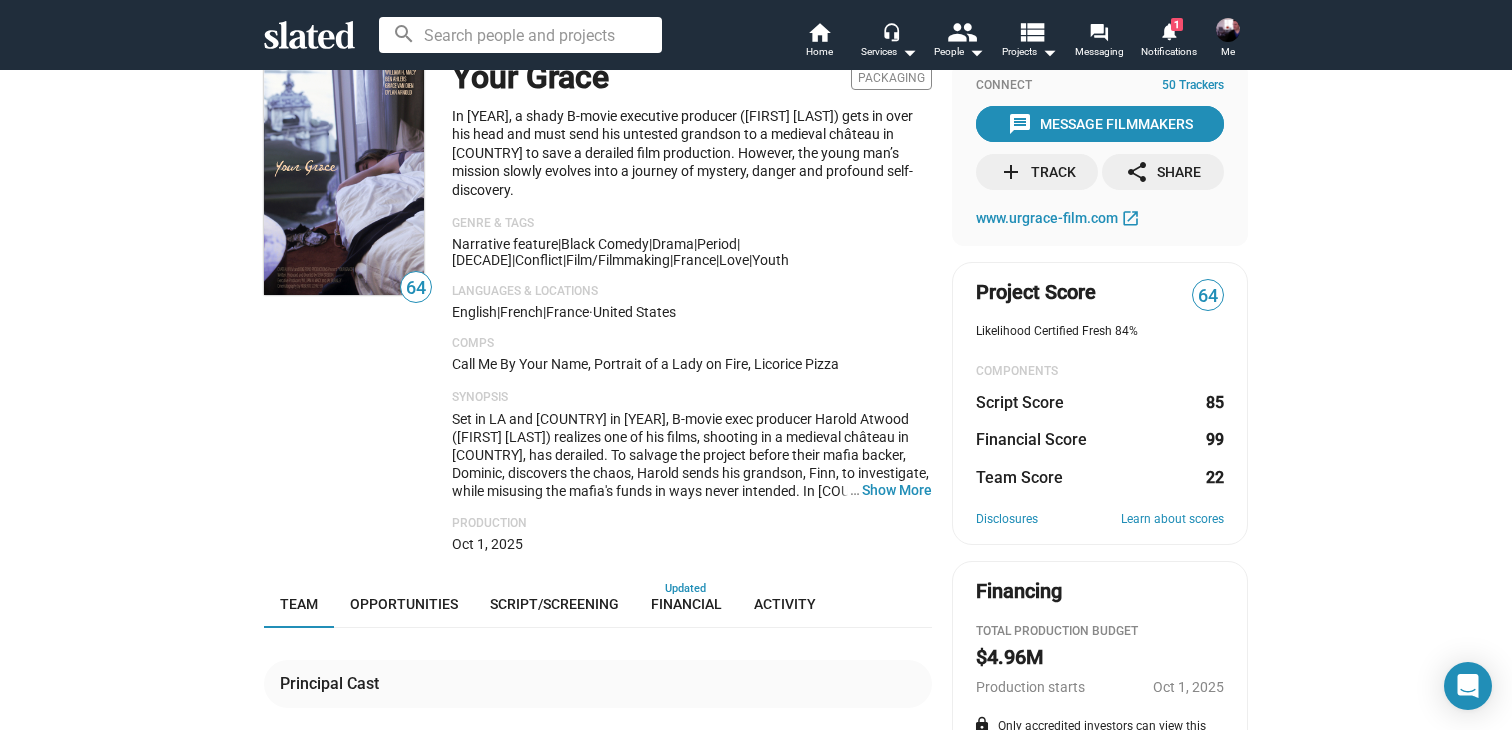 scroll, scrollTop: 0, scrollLeft: 0, axis: both 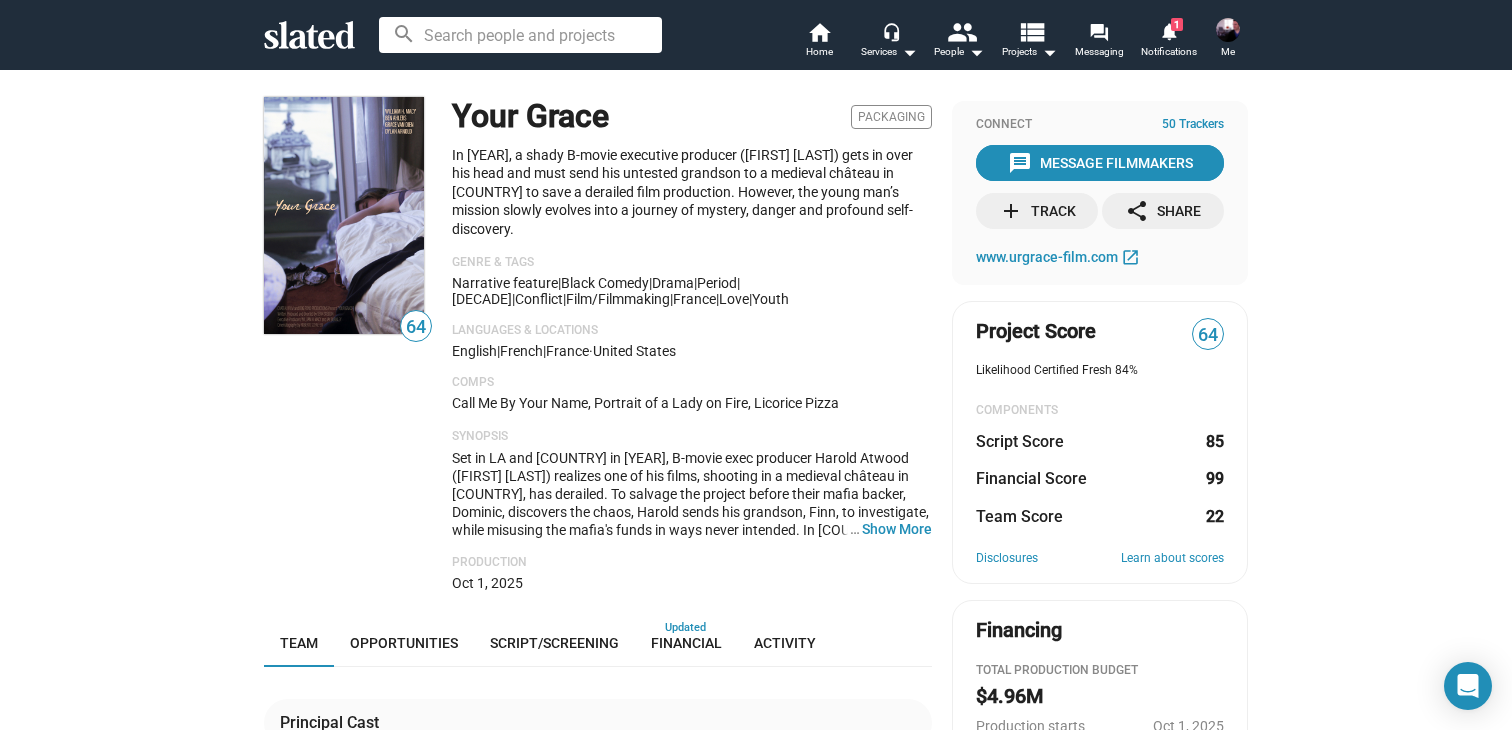 click at bounding box center [1228, 30] 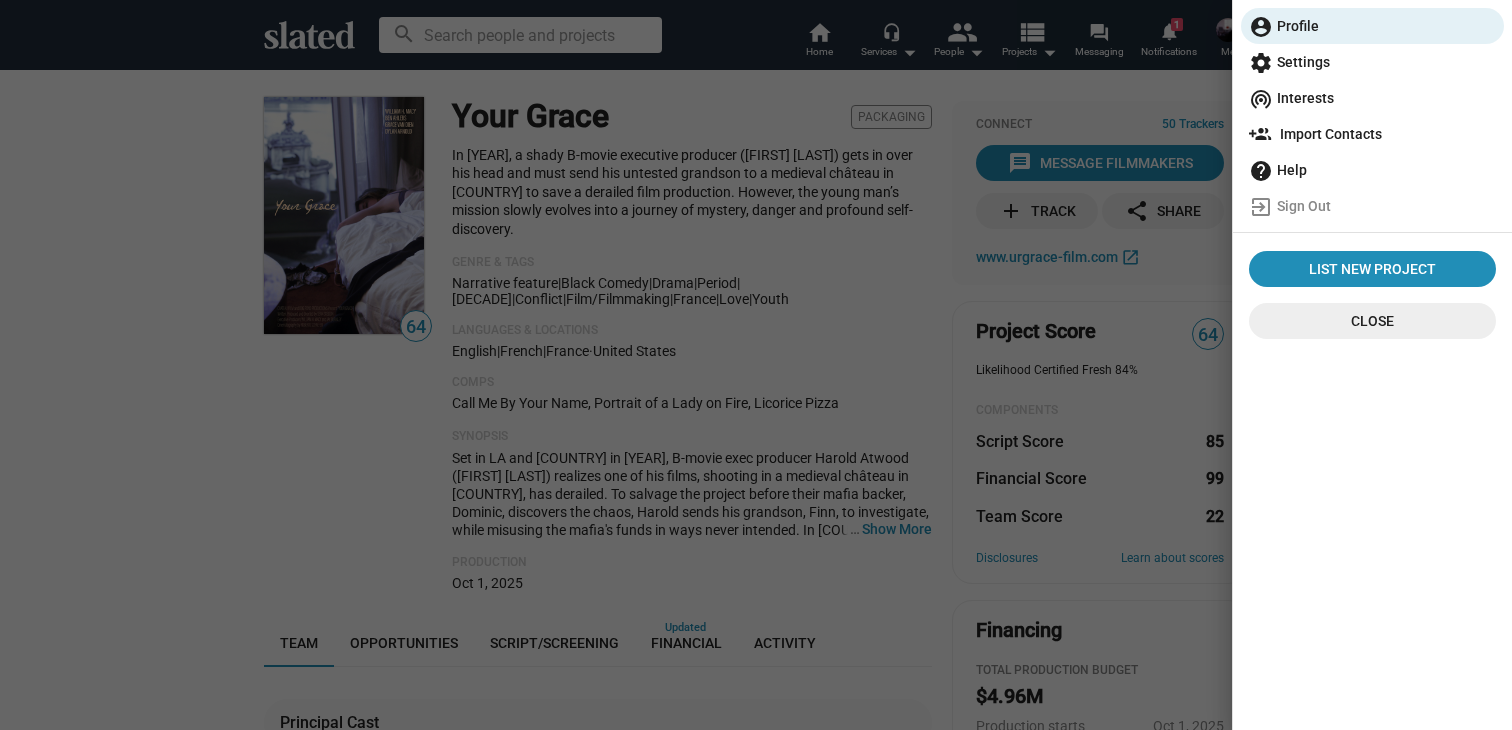 click 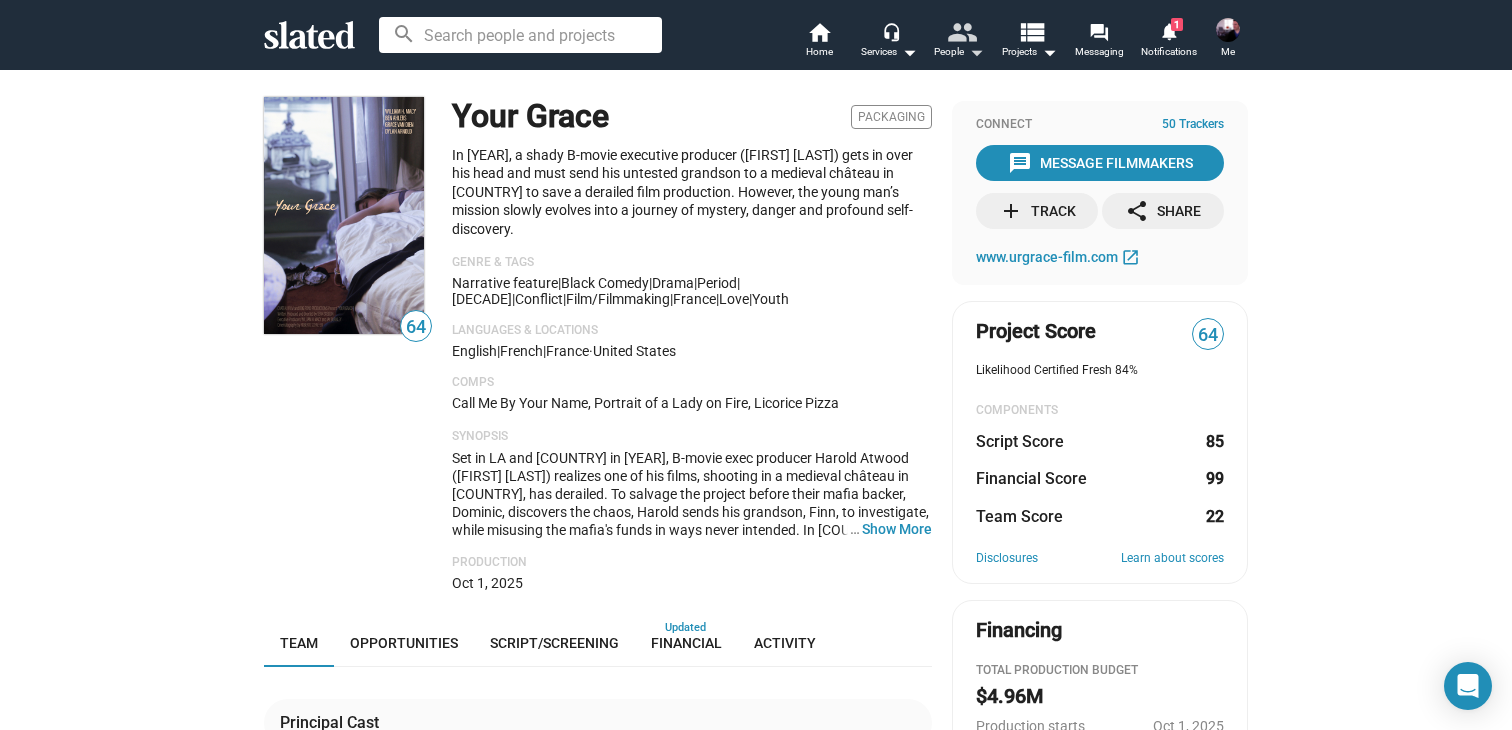 click on "People  arrow_drop_down" at bounding box center (959, 52) 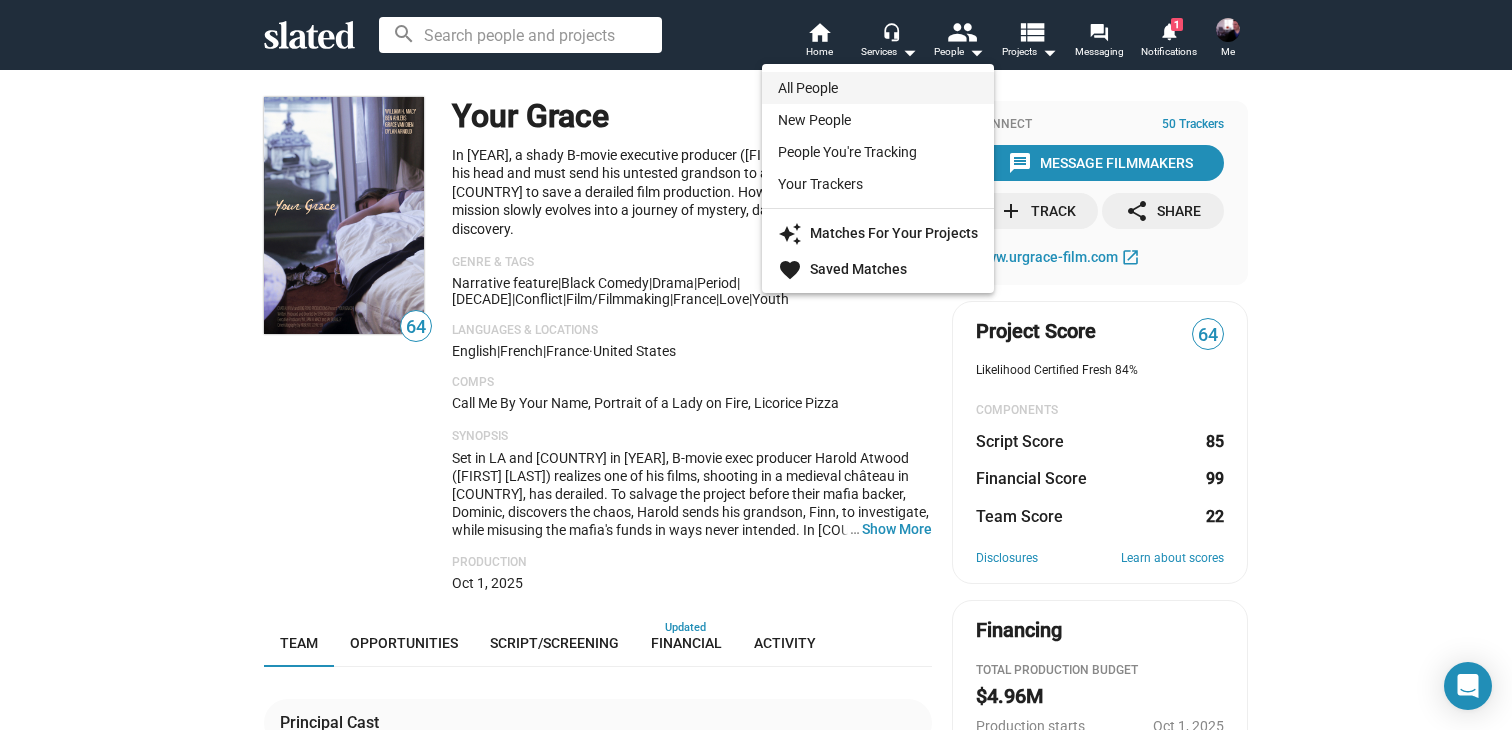 click on "All People" at bounding box center (878, 88) 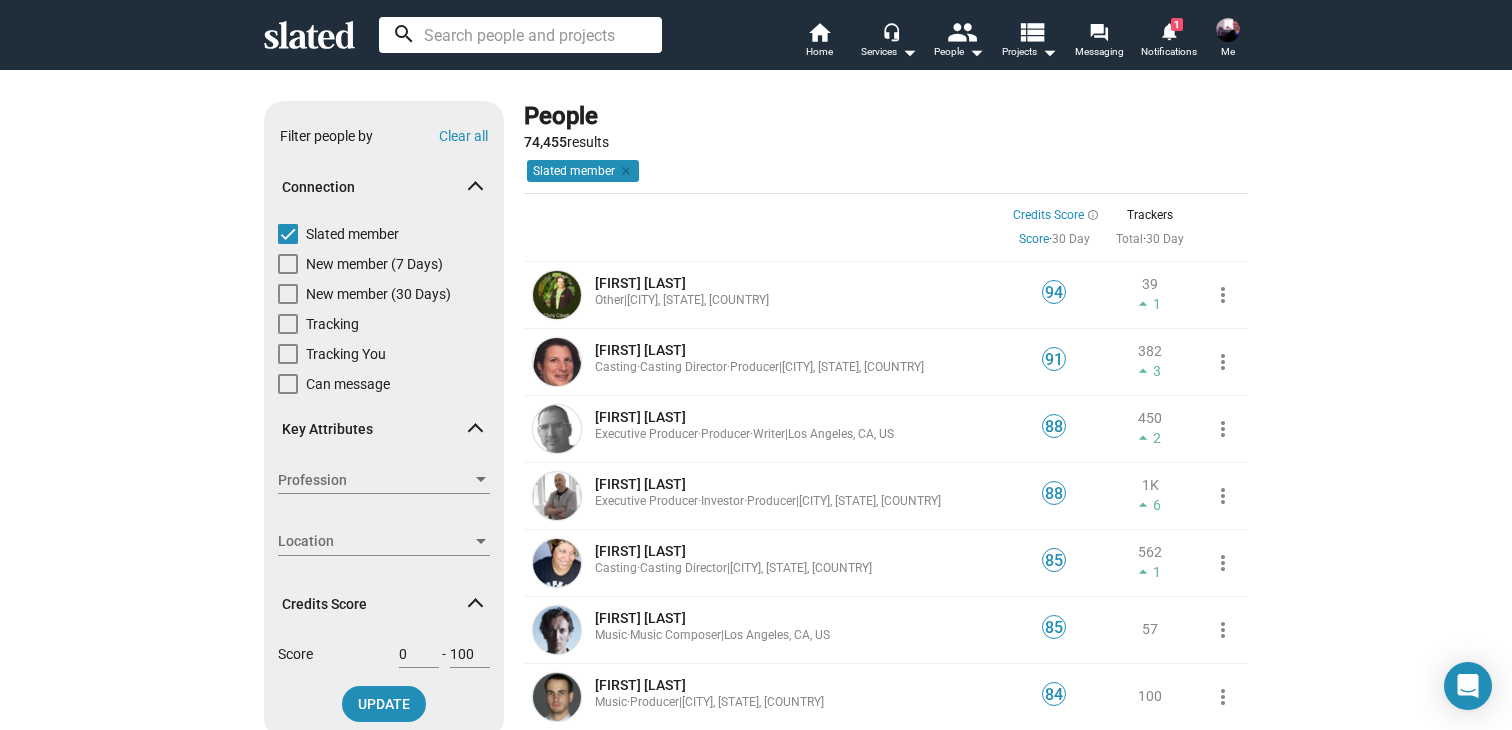 click at bounding box center (520, 35) 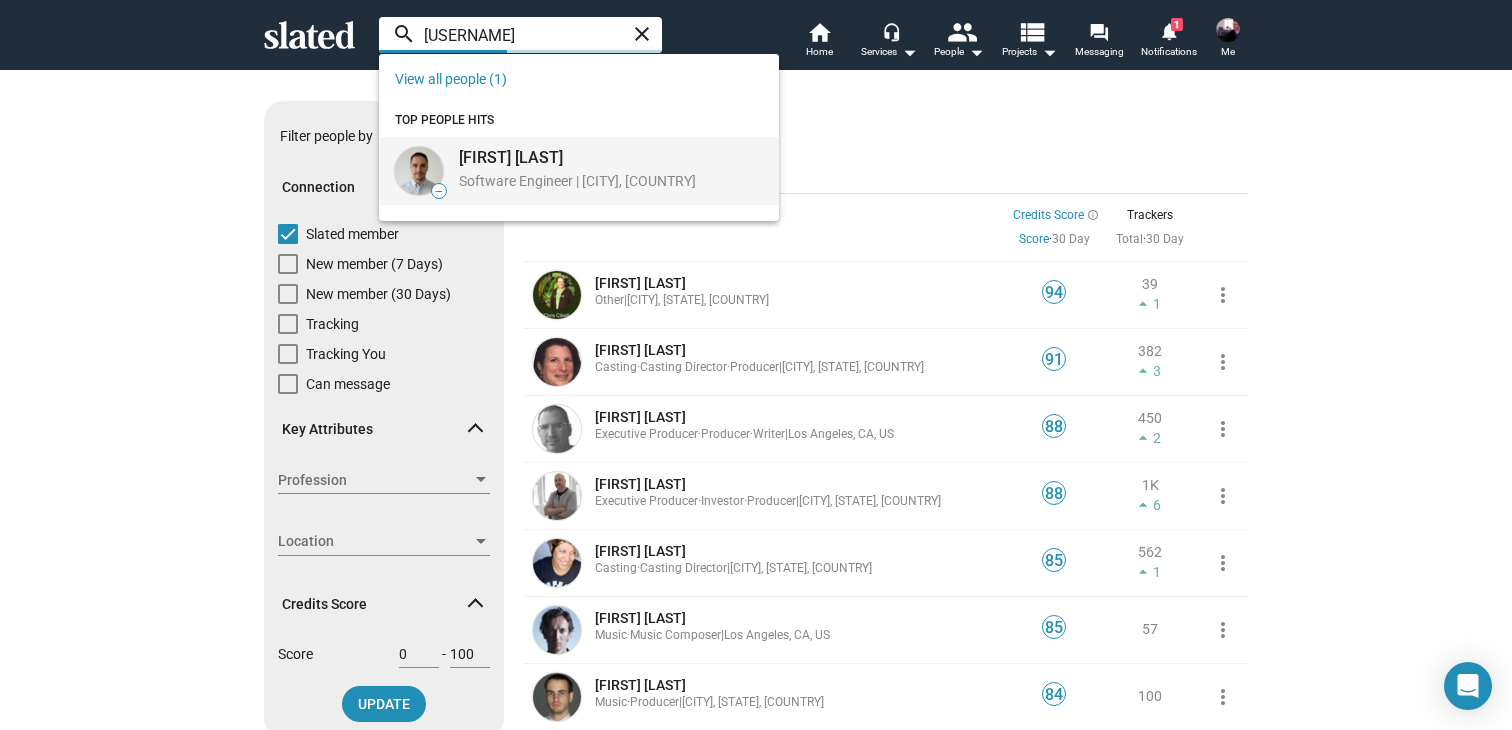 type on "dzmitry mishyn" 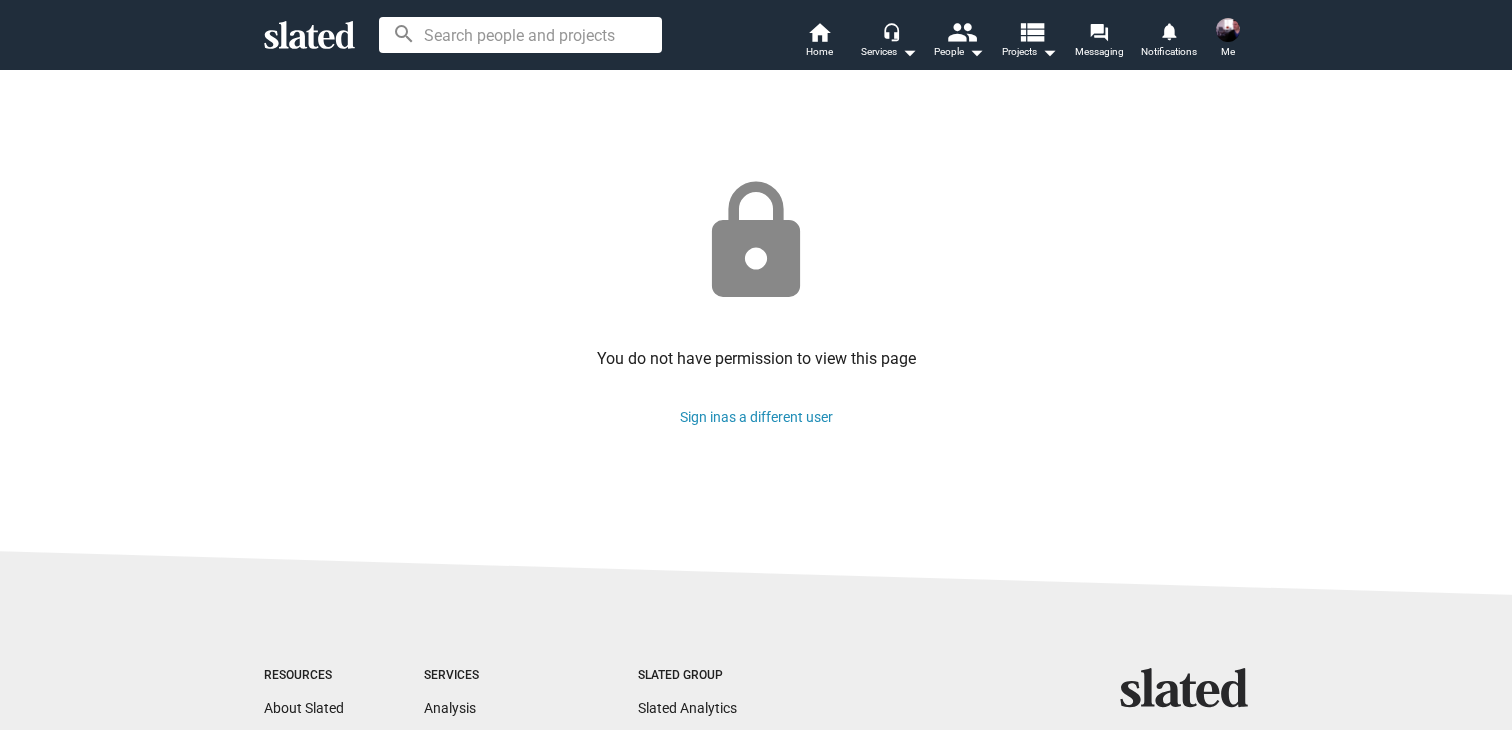 scroll, scrollTop: 0, scrollLeft: 0, axis: both 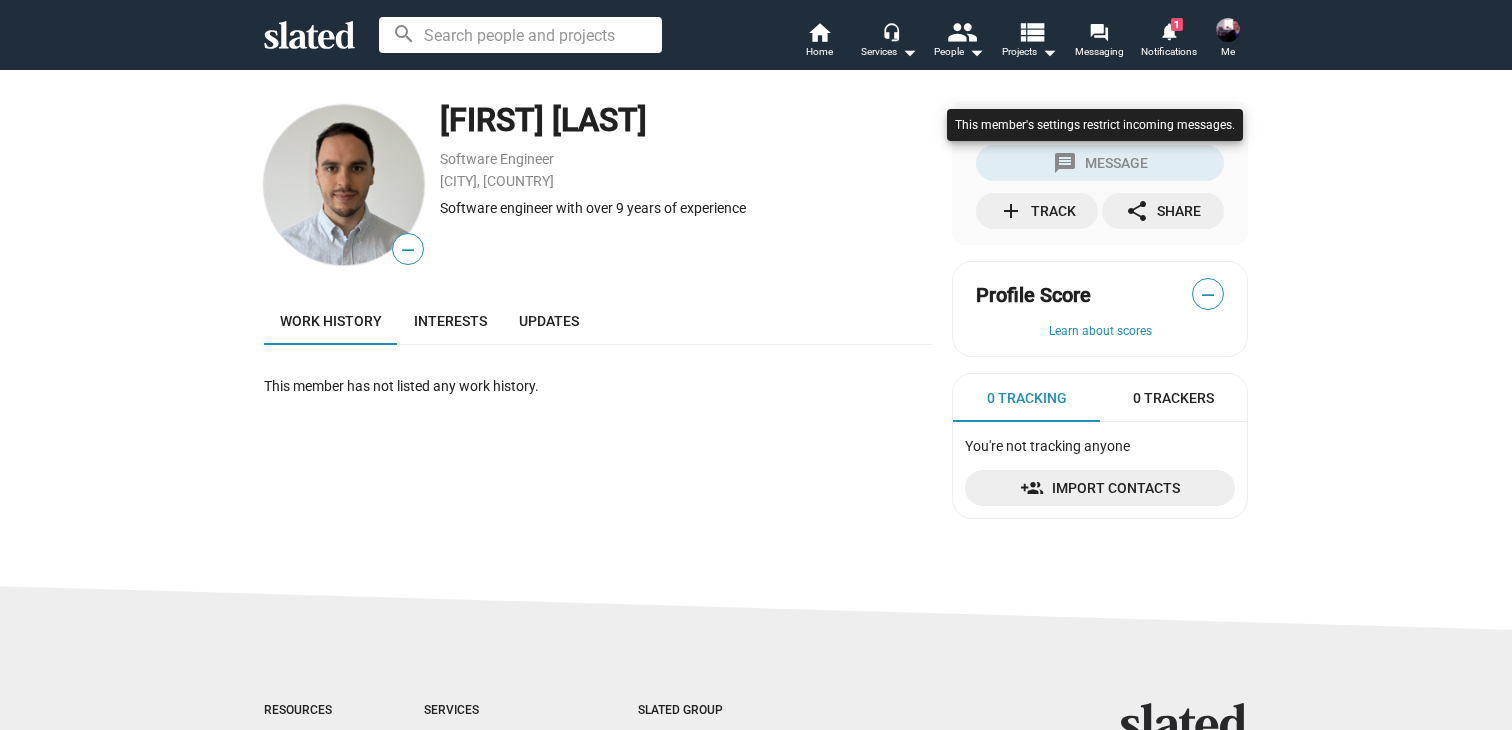 click at bounding box center (1095, 145) 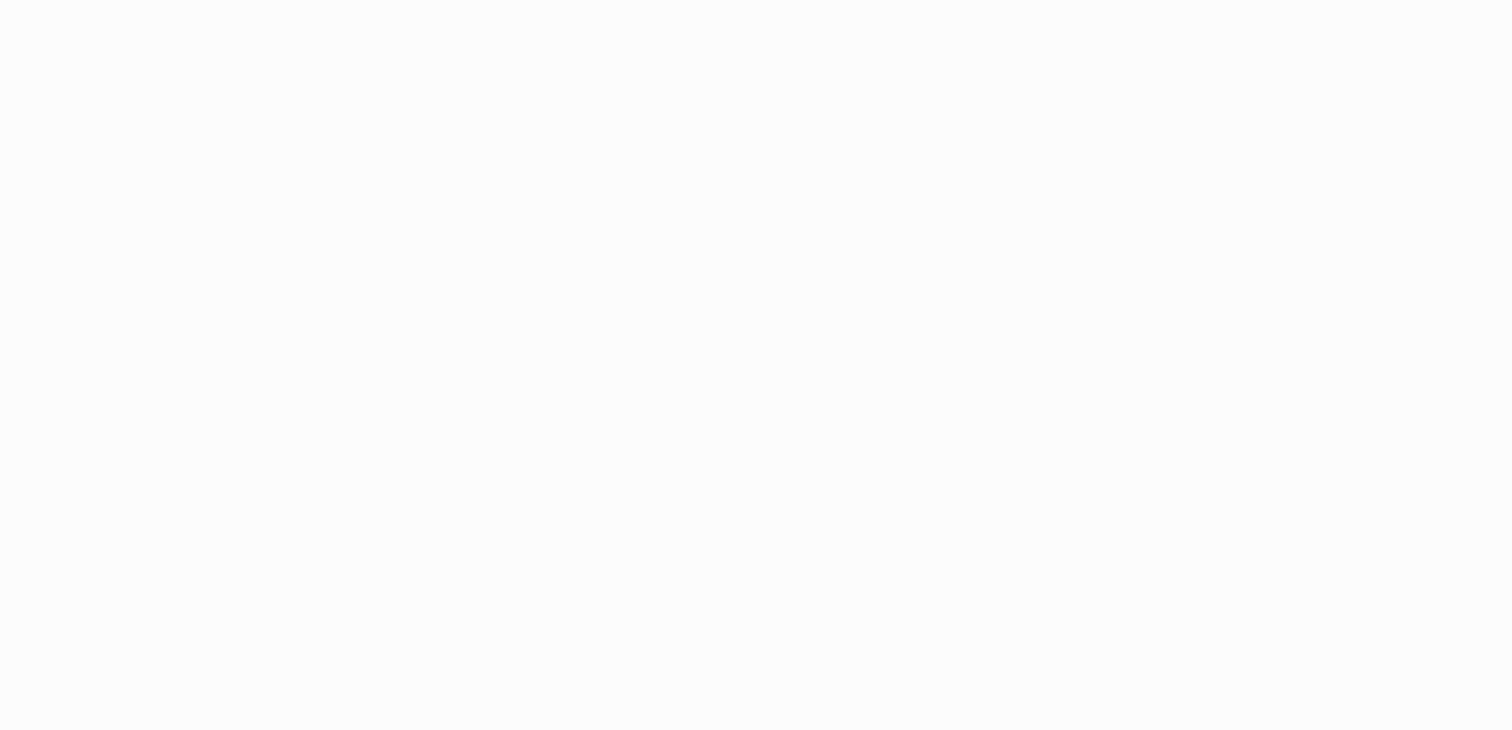 scroll, scrollTop: 0, scrollLeft: 0, axis: both 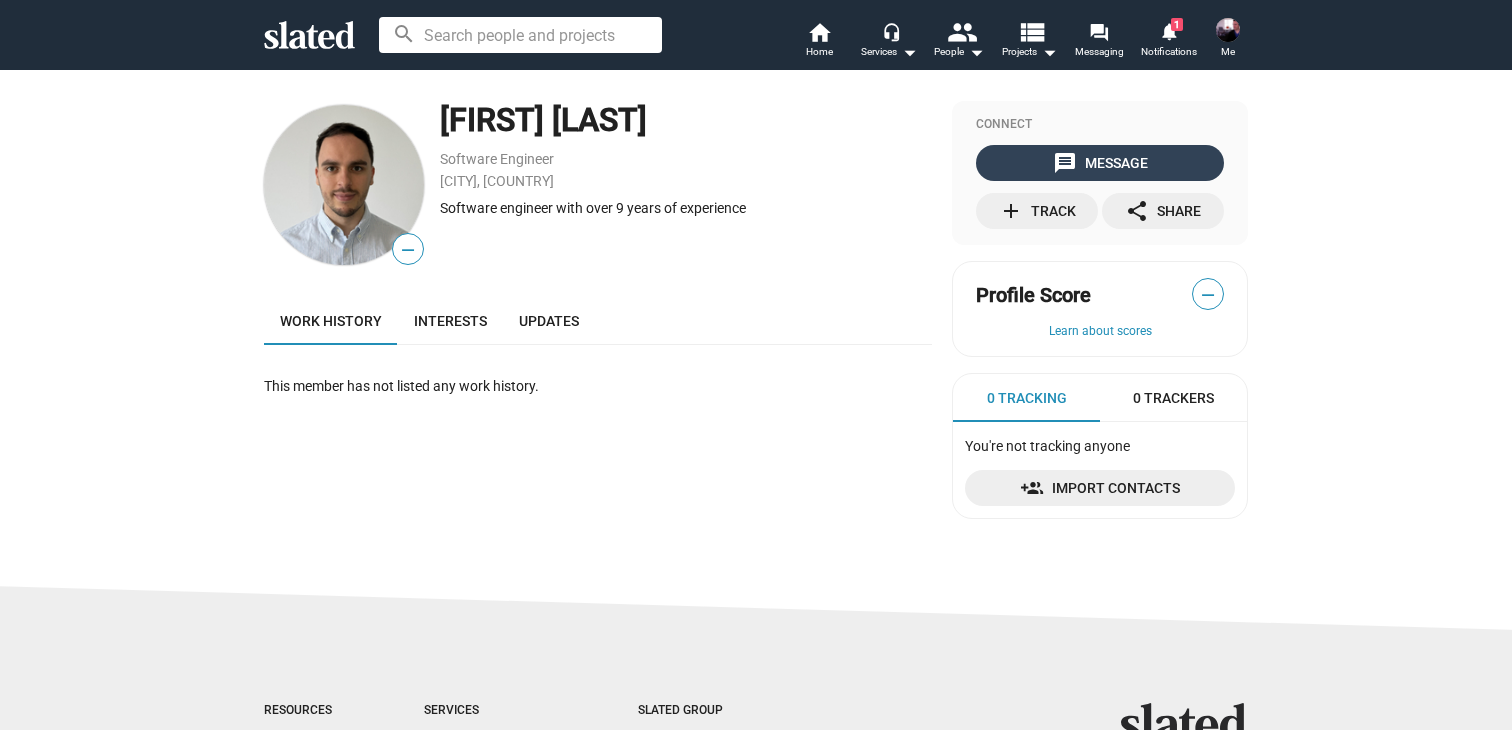 click on "message  Message" 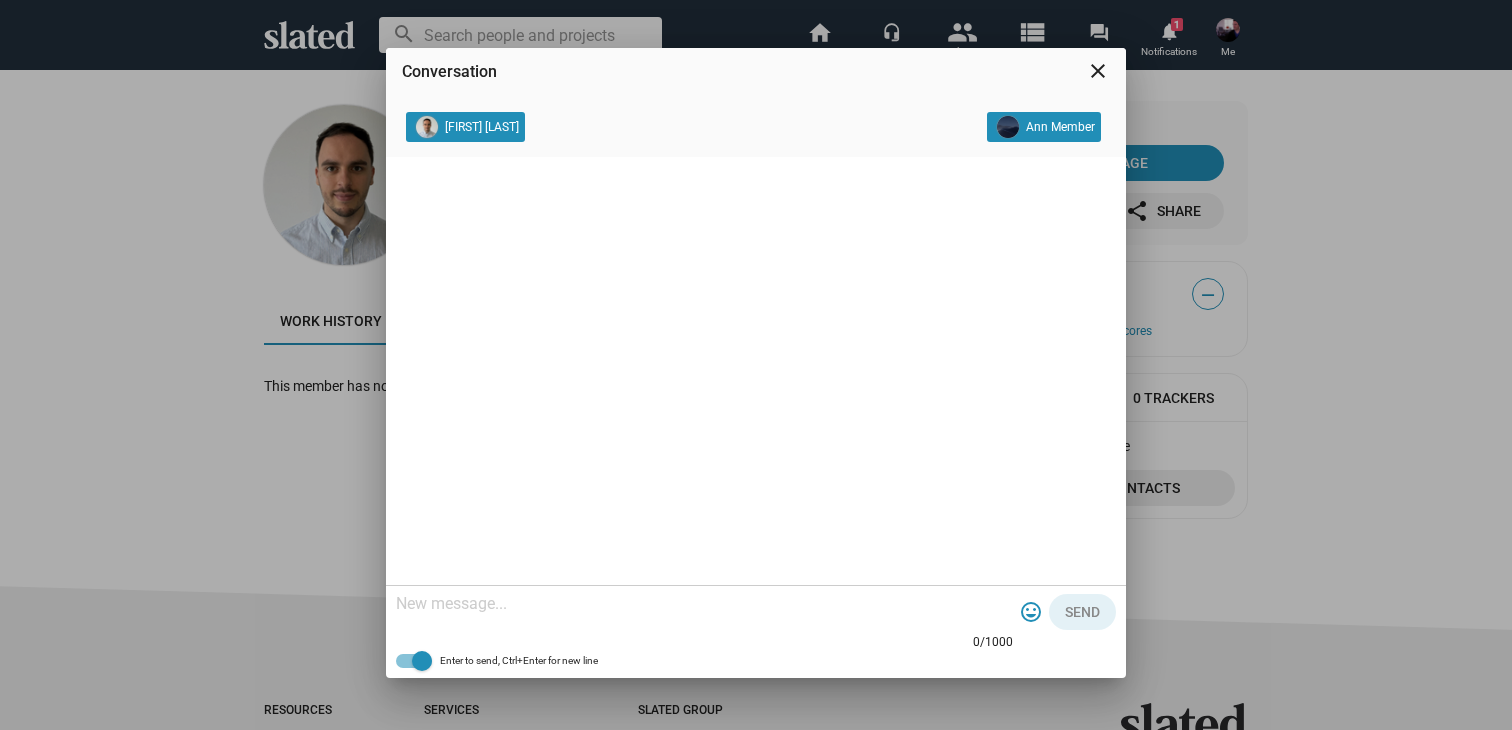 click at bounding box center [704, 604] 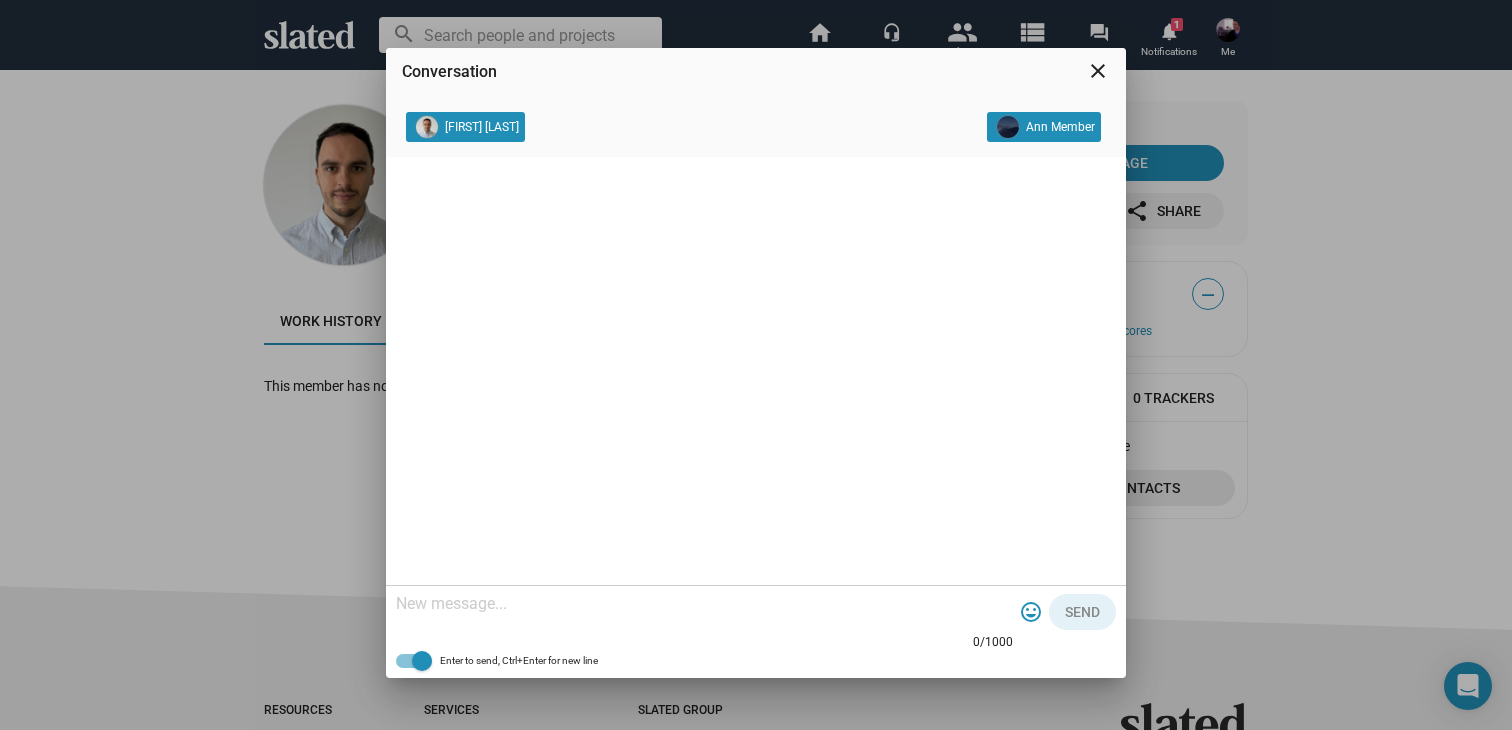 click on "Conversation close [FIRST] [LAST] Ann Member 0/1000 tag_faces Send   Enter to send, Ctrl+Enter for new line" at bounding box center [756, 365] 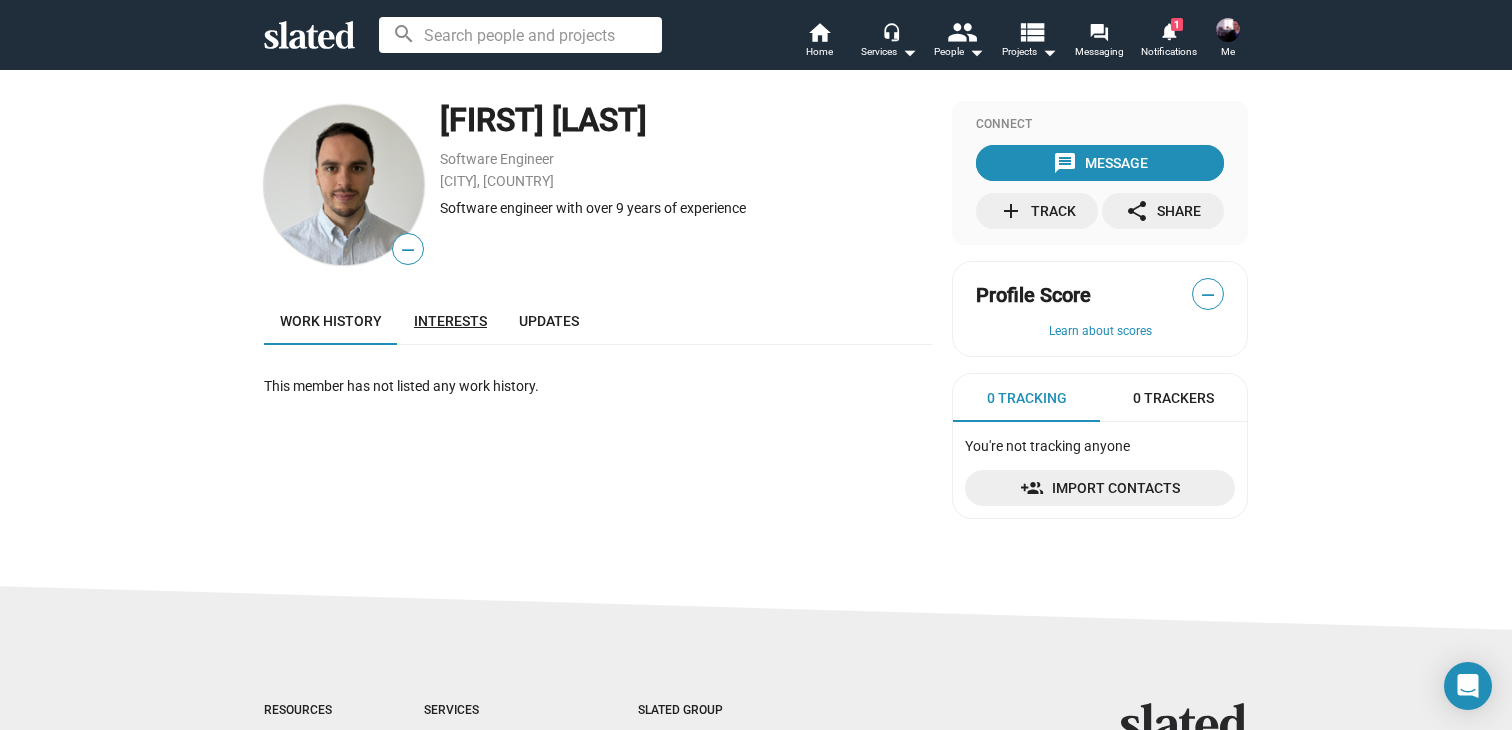 click on "Interests" at bounding box center (450, 321) 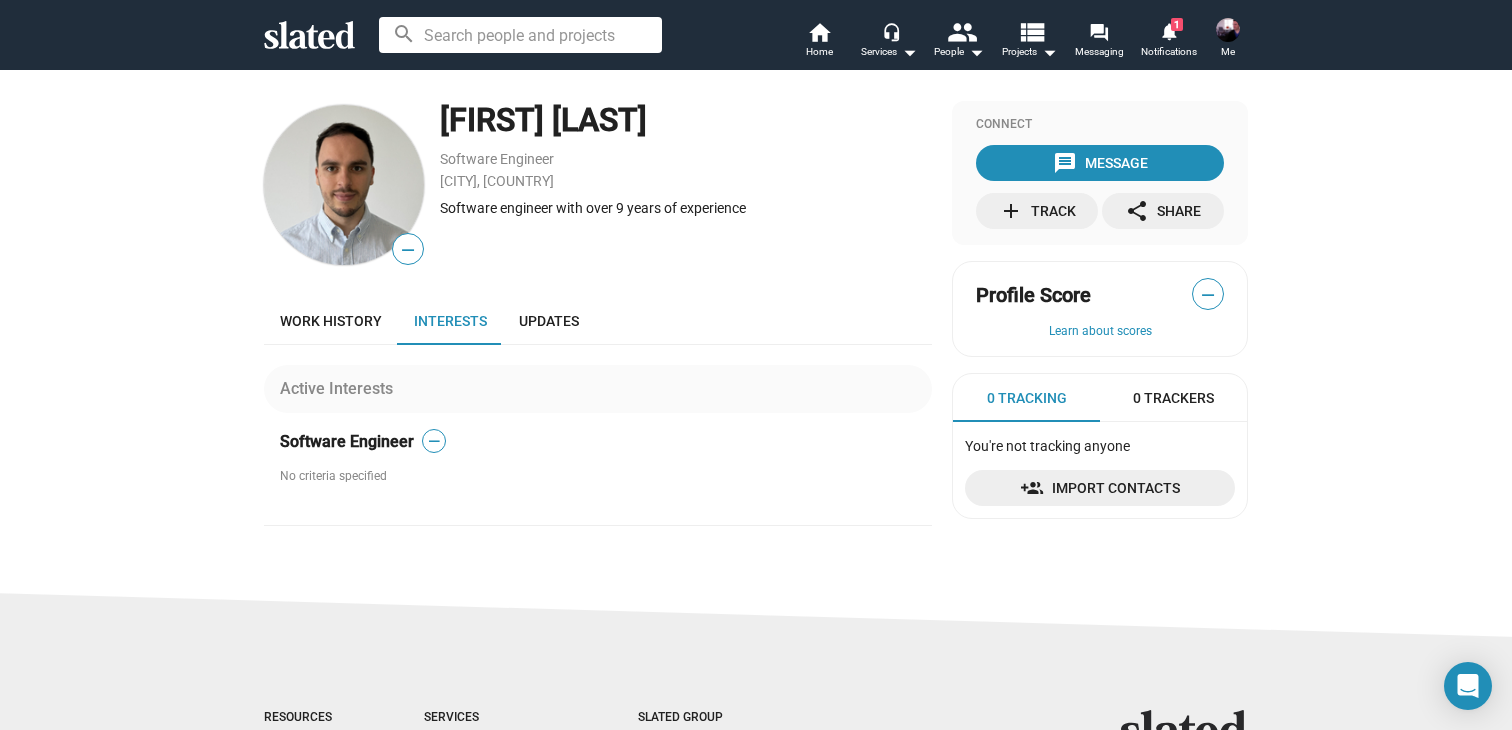 click on "—" 